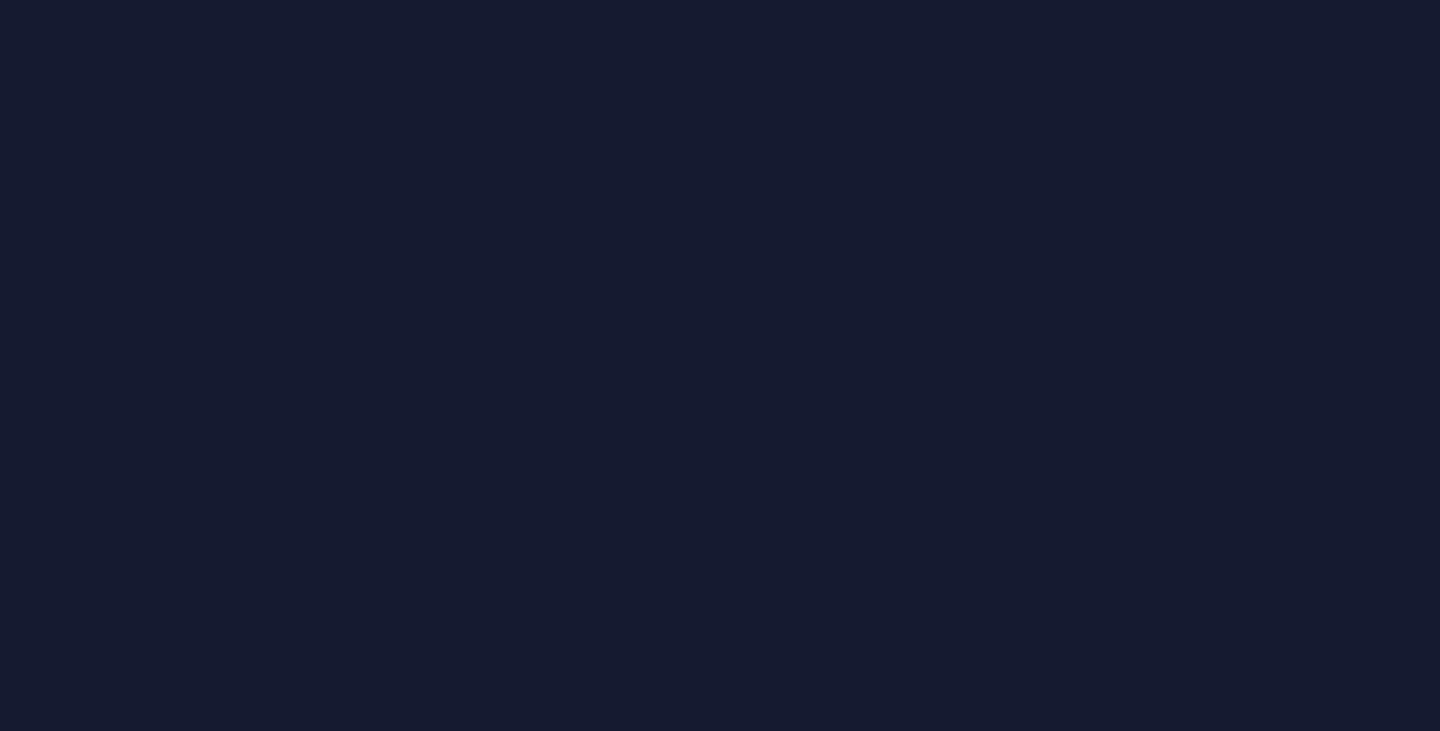 scroll, scrollTop: 0, scrollLeft: 0, axis: both 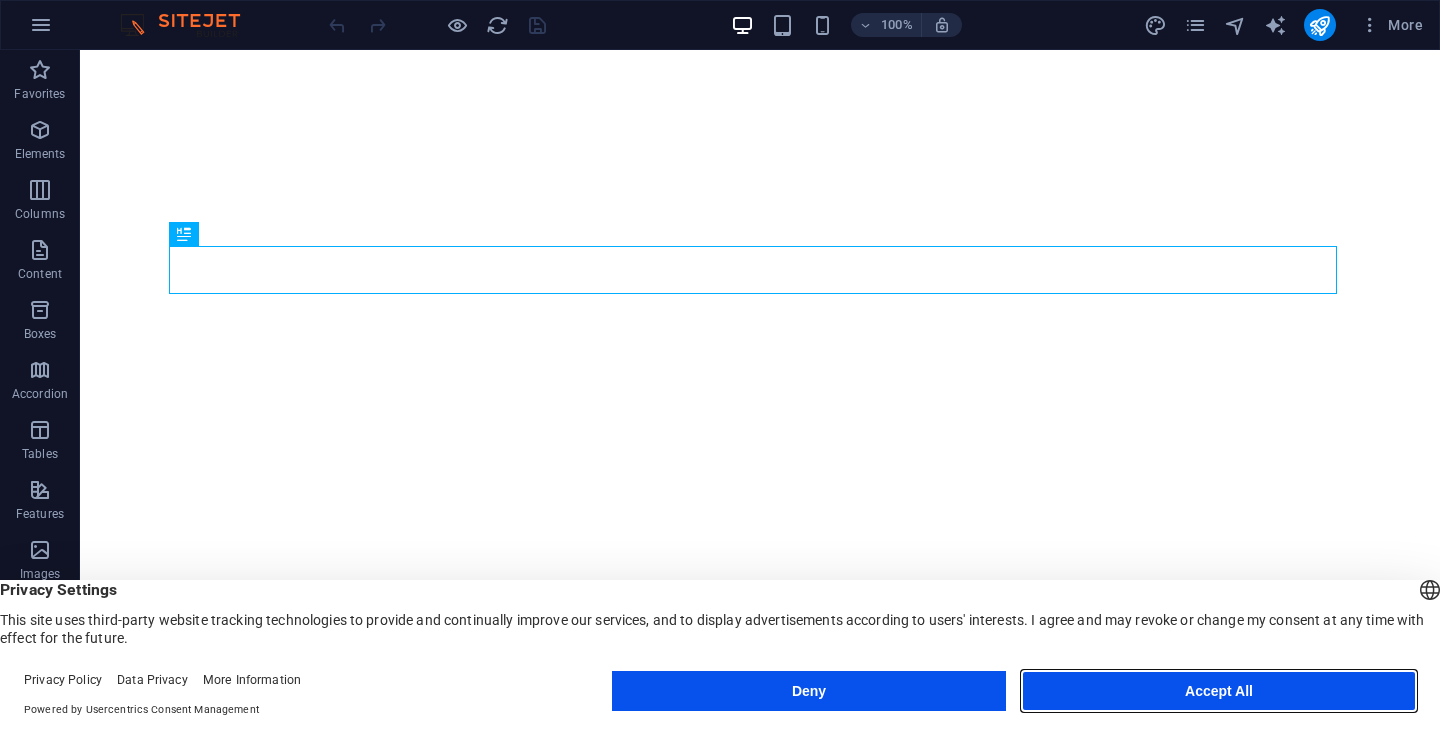 click on "Accept All" at bounding box center [1219, 691] 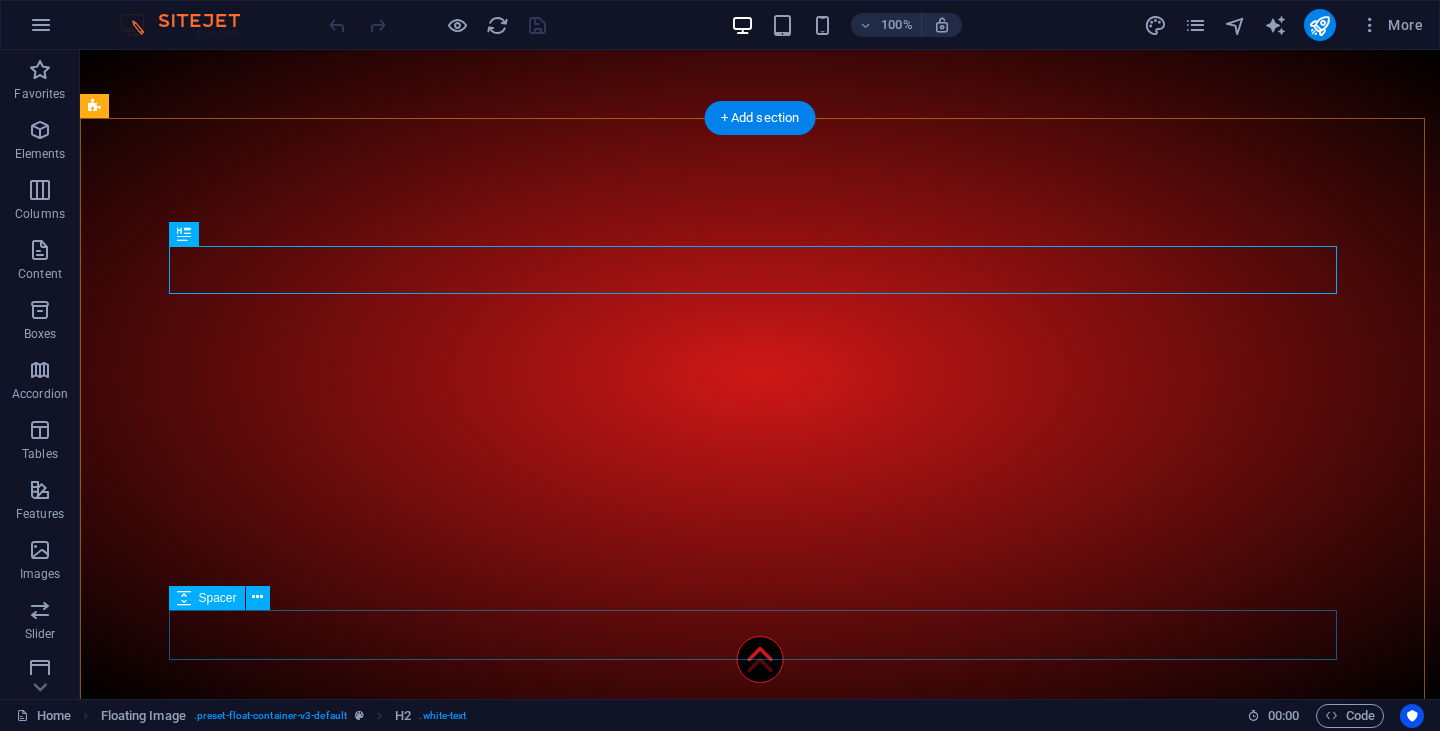 scroll, scrollTop: 1154, scrollLeft: 0, axis: vertical 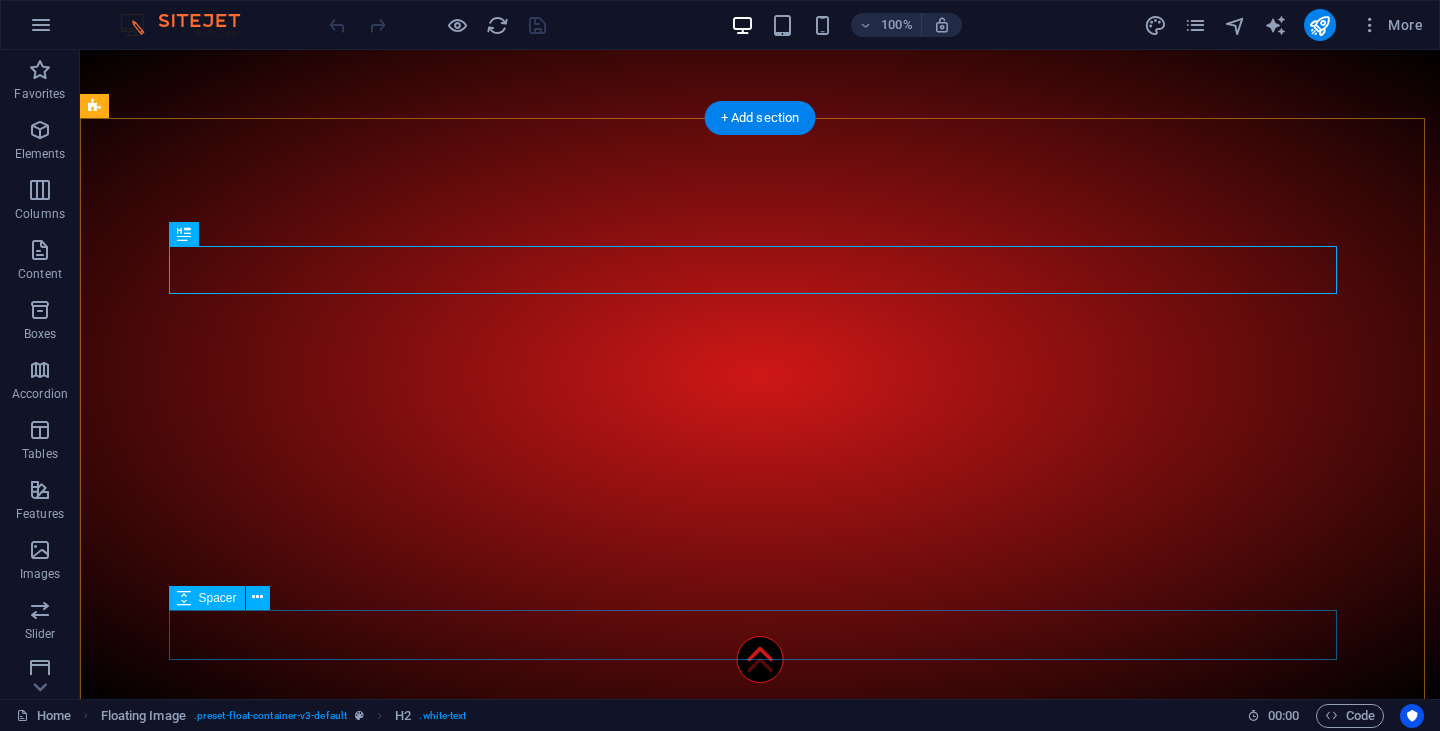 click at bounding box center [760, 5873] 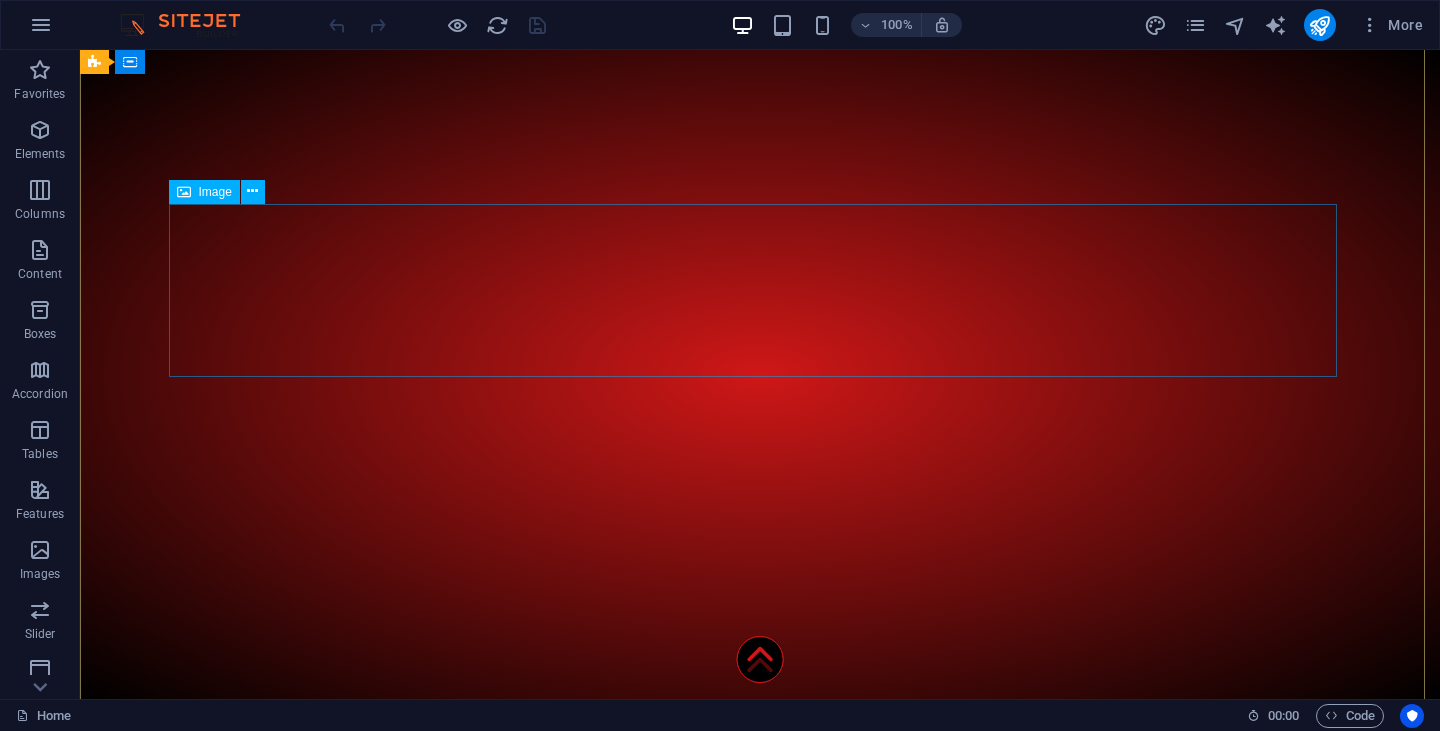 scroll, scrollTop: 0, scrollLeft: 0, axis: both 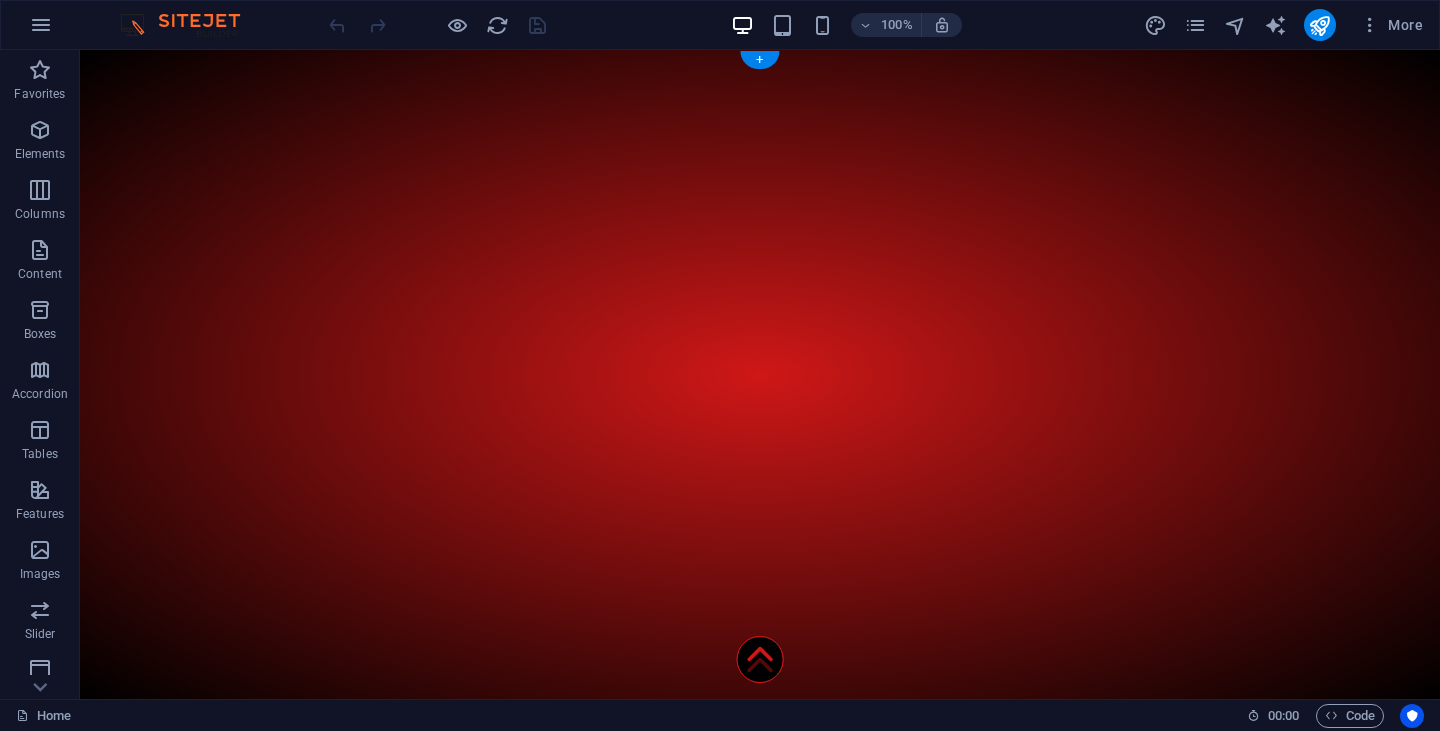click at bounding box center (760, 1499) 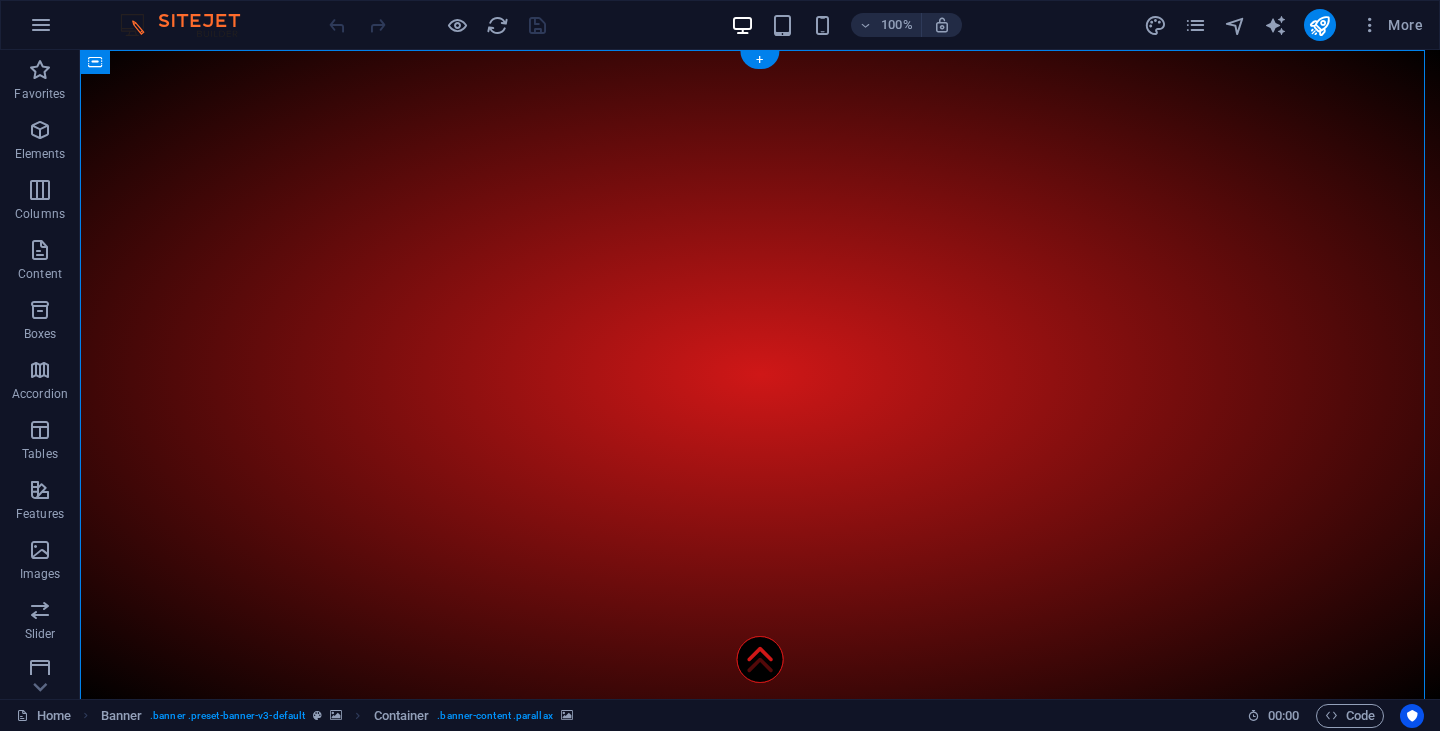 click at bounding box center [760, 1499] 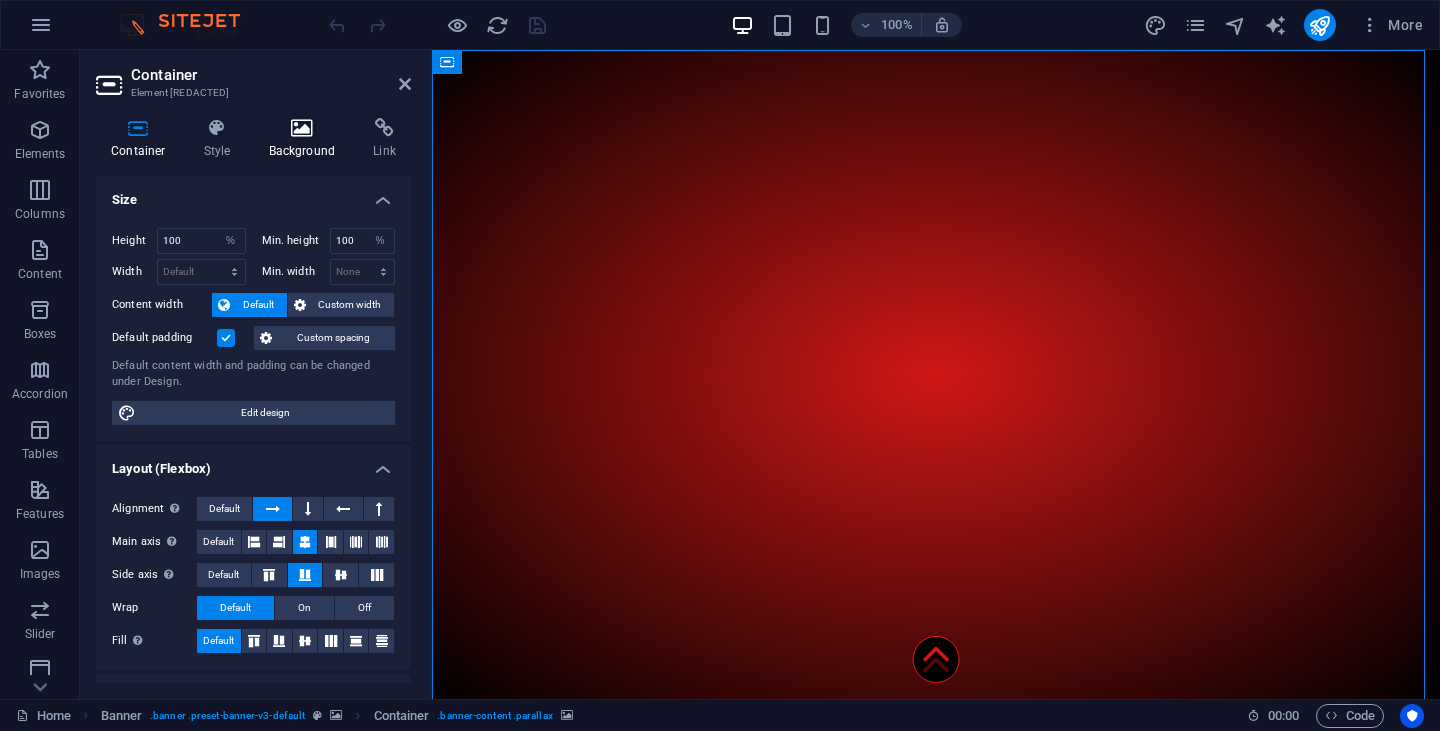 click on "Background" at bounding box center [306, 139] 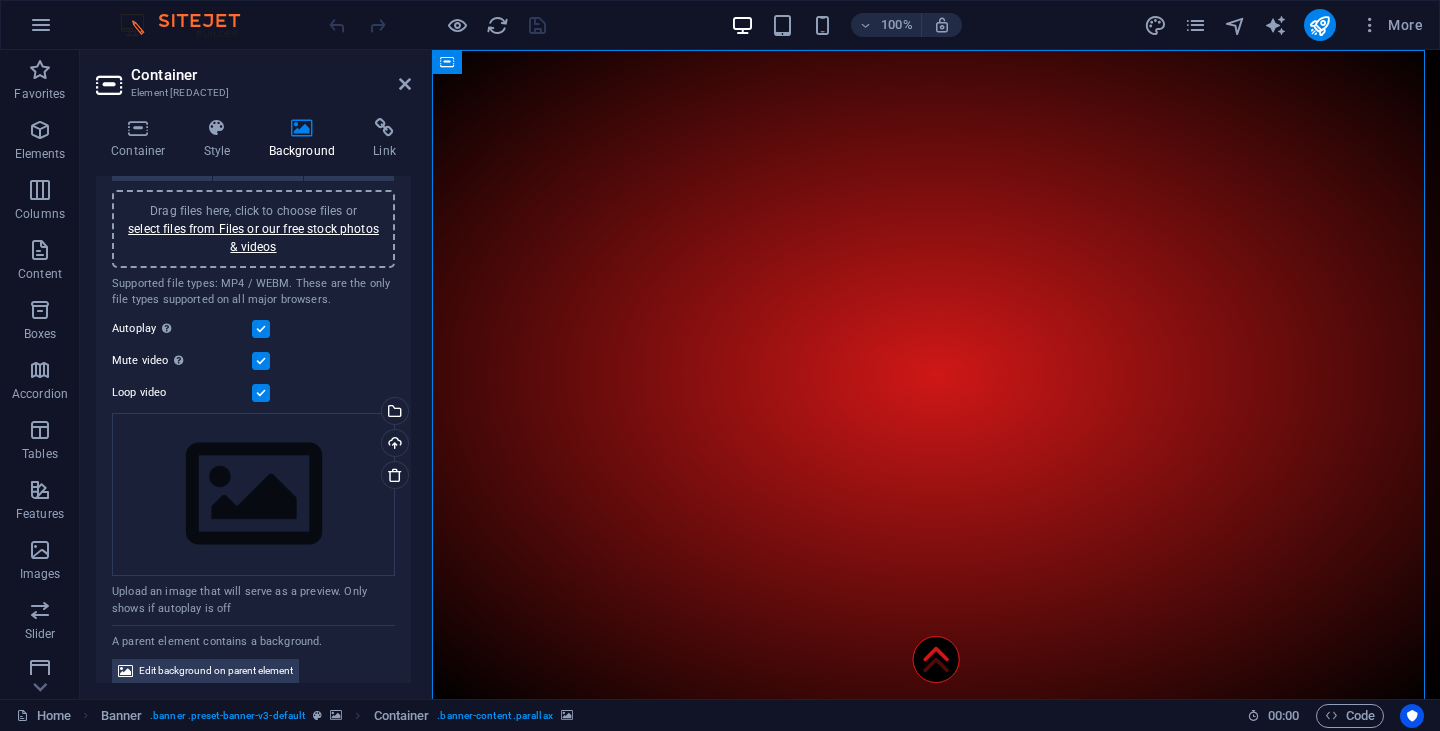 scroll, scrollTop: 160, scrollLeft: 0, axis: vertical 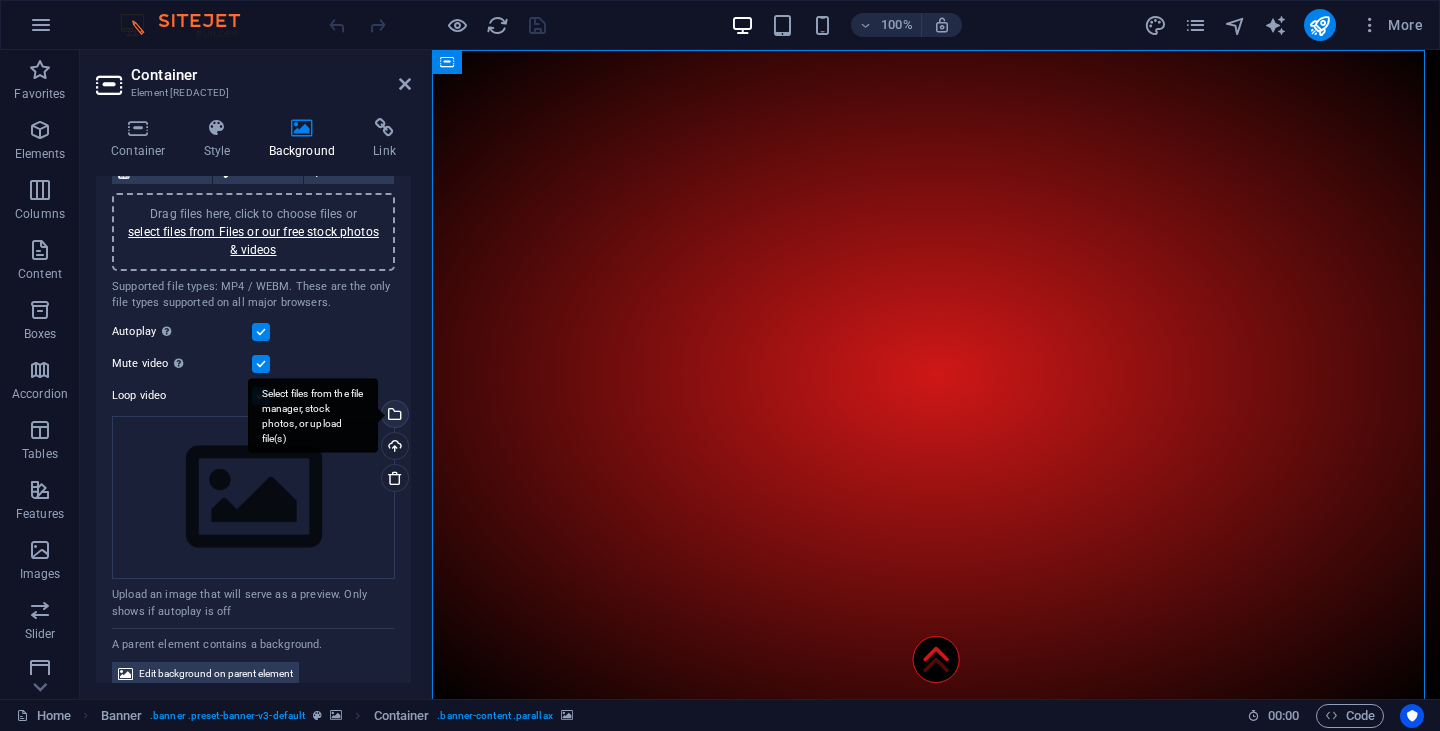 click on "Select files from the file manager, stock photos, or upload file(s)" at bounding box center [313, 415] 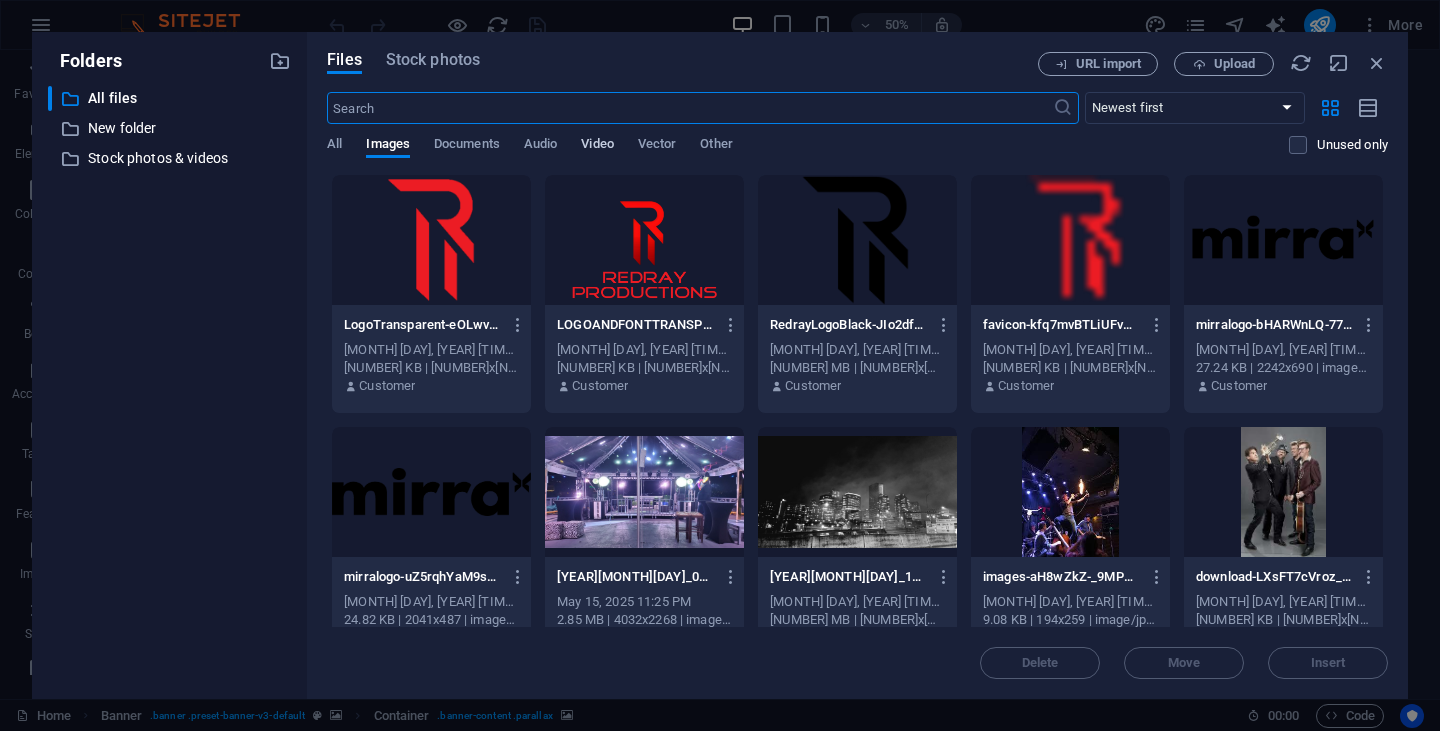 click on "Video" at bounding box center (597, 146) 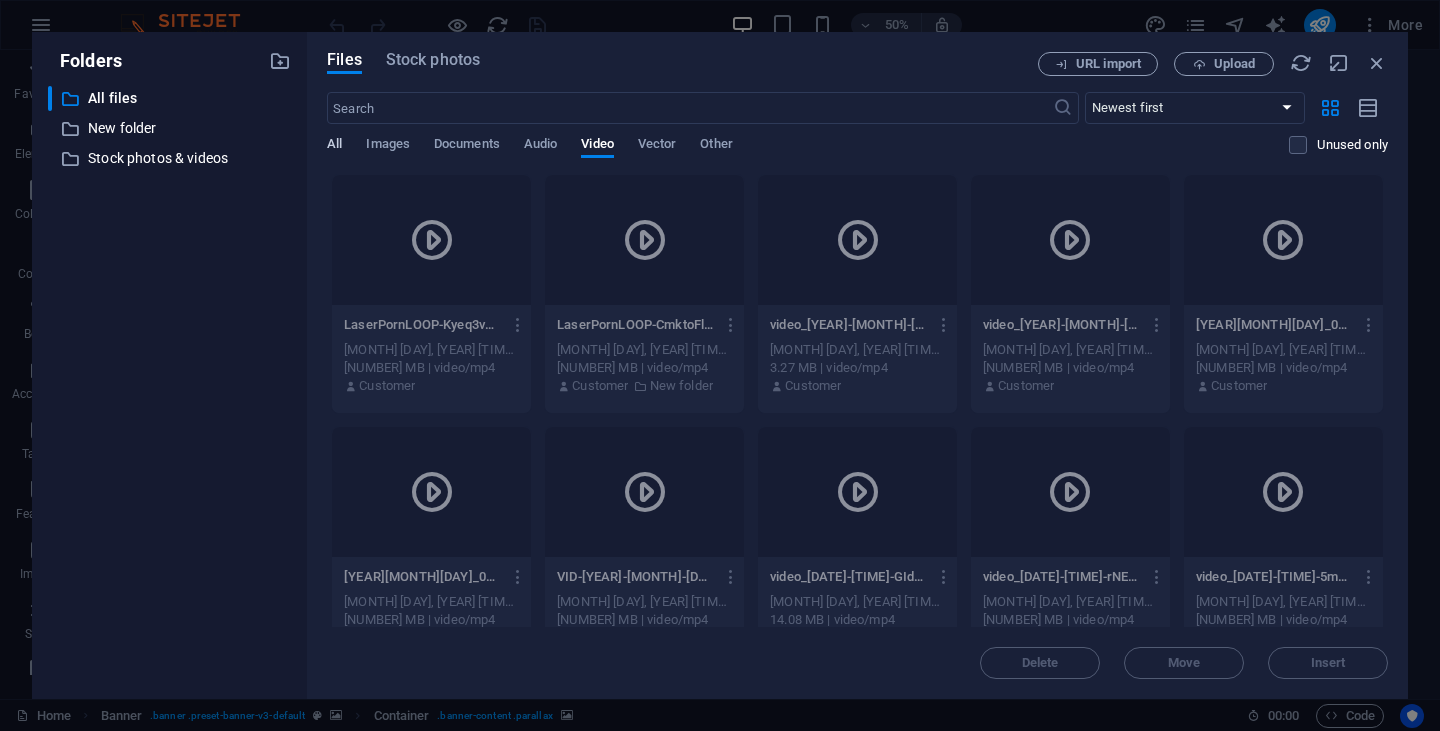 click on "All" at bounding box center (334, 147) 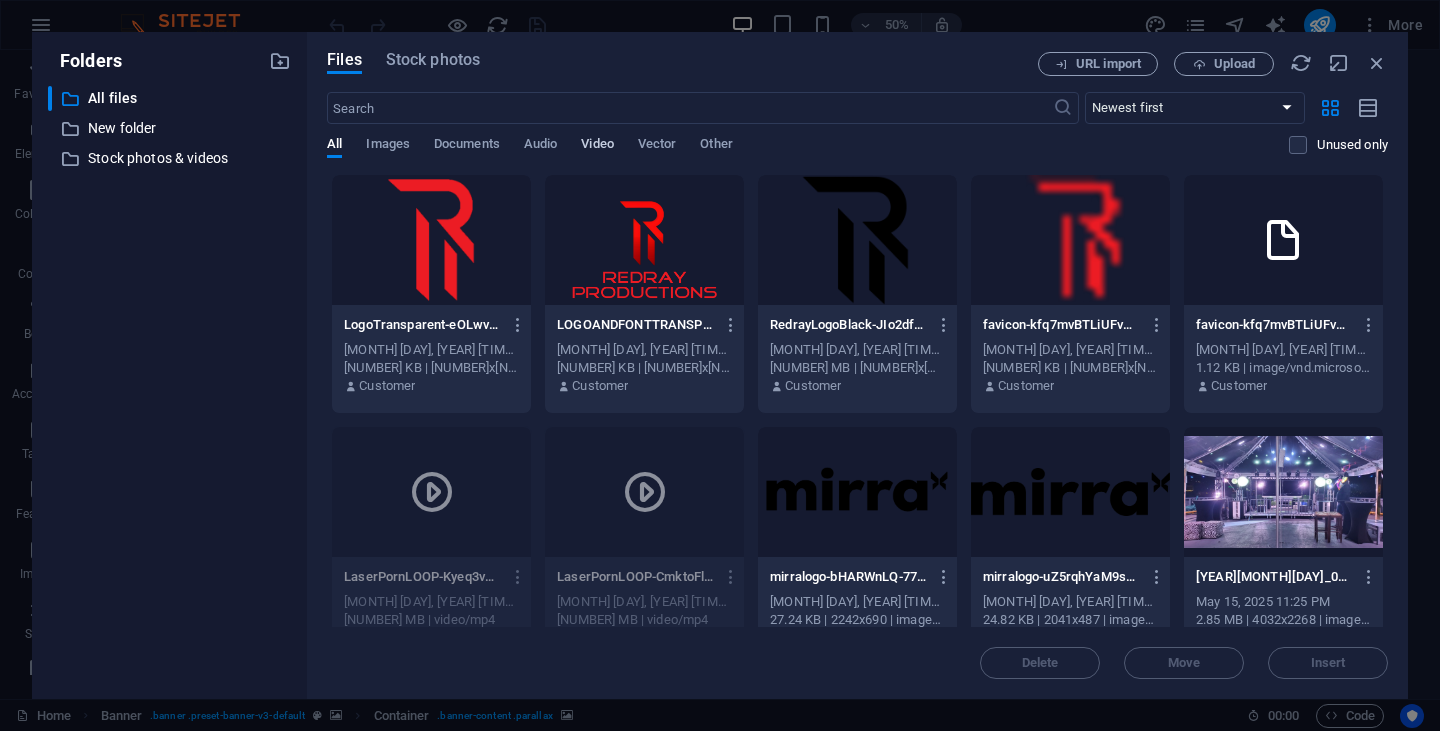 click on "Video" at bounding box center [597, 146] 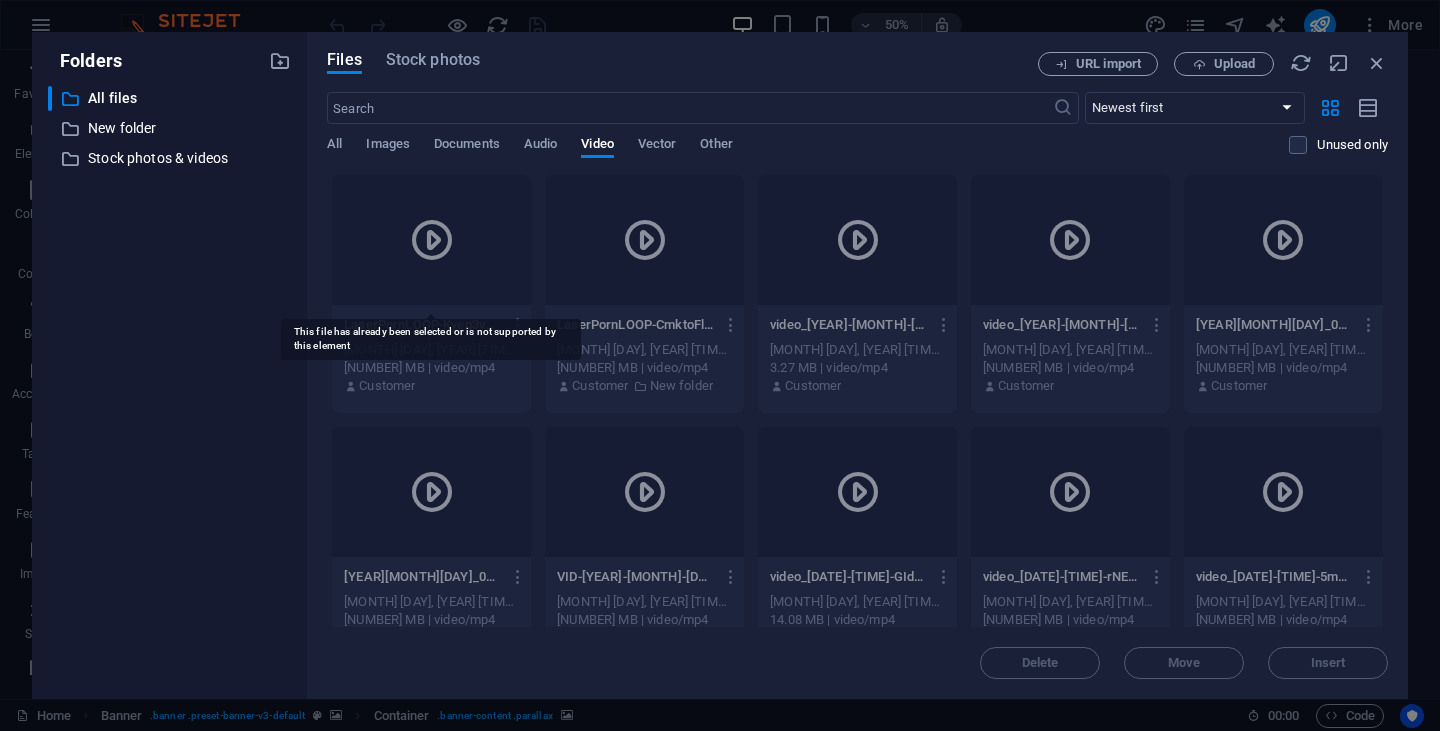 click at bounding box center (432, 240) 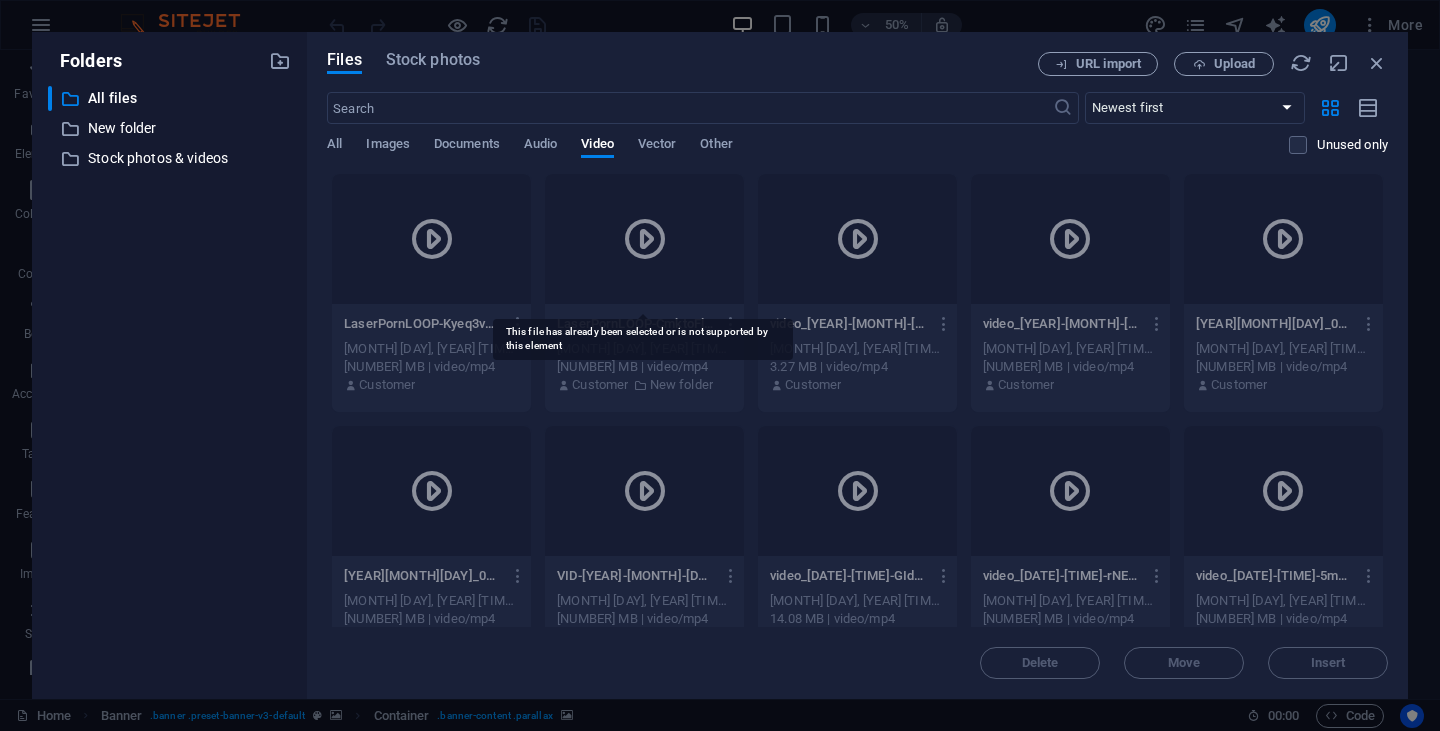 scroll, scrollTop: 0, scrollLeft: 0, axis: both 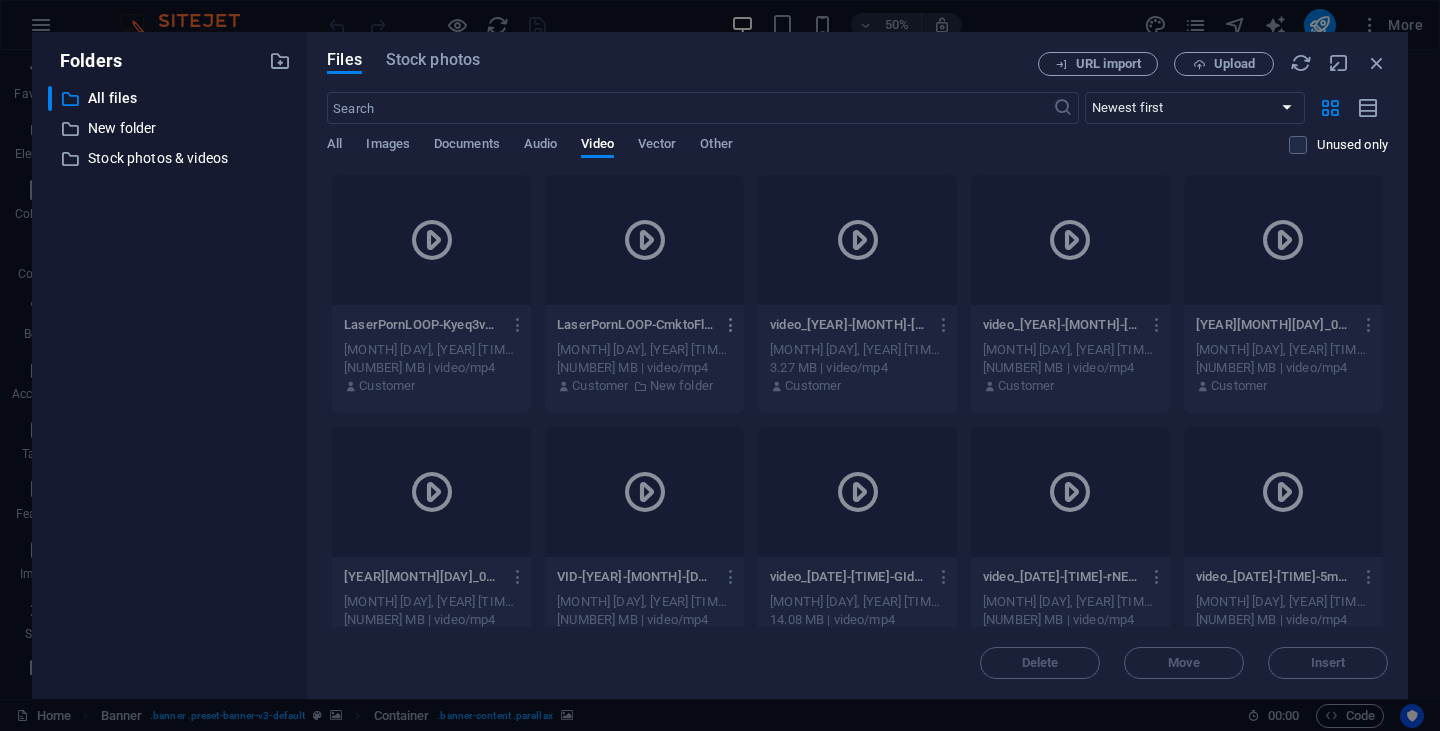 click at bounding box center [731, 325] 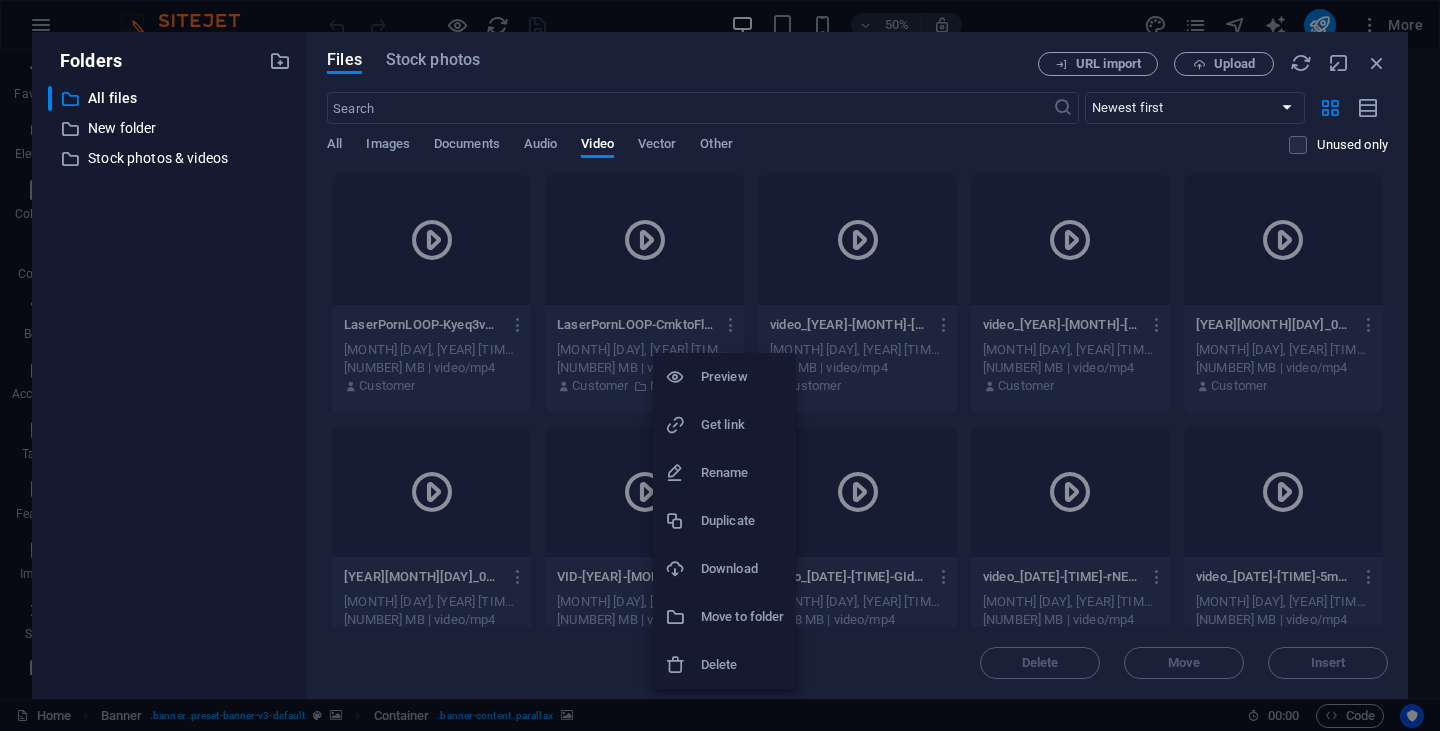 click on "Download" at bounding box center (742, 569) 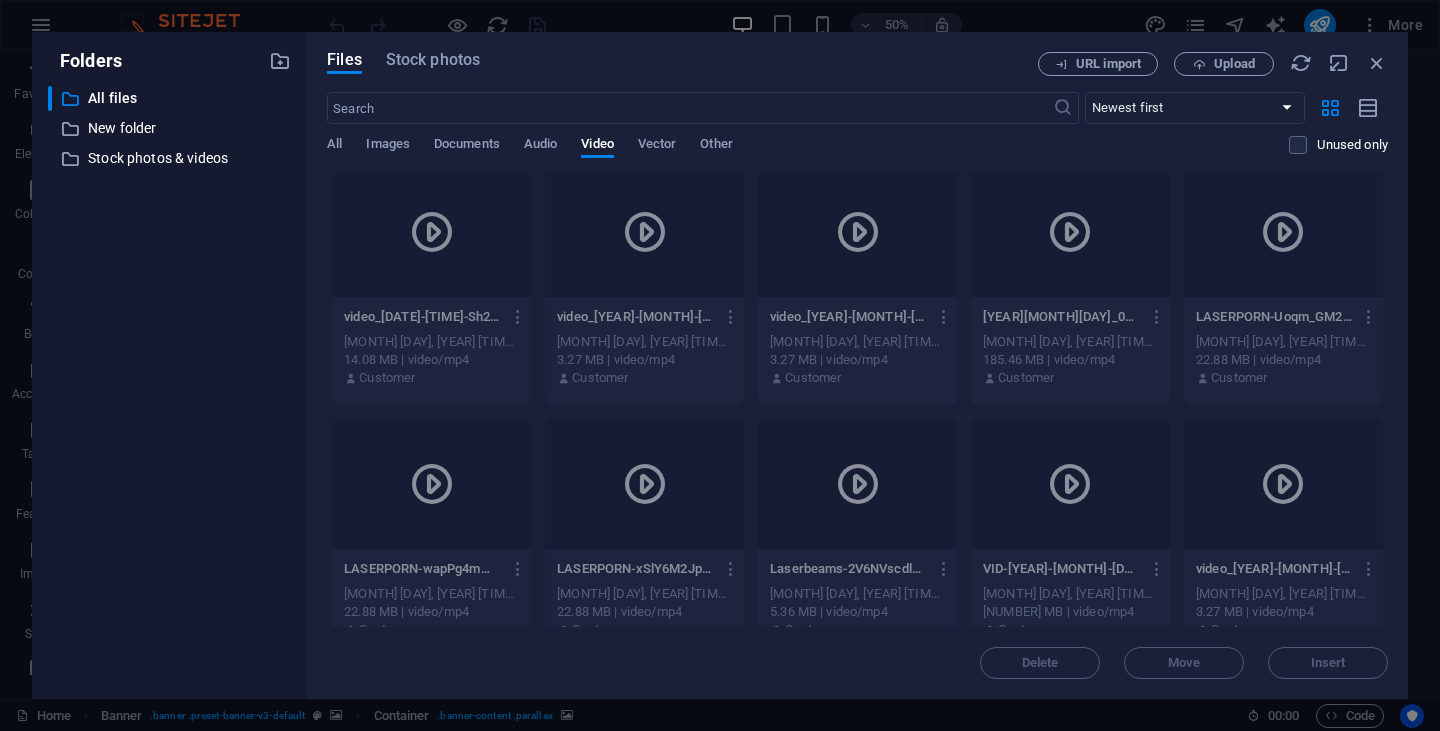 scroll, scrollTop: 509, scrollLeft: 0, axis: vertical 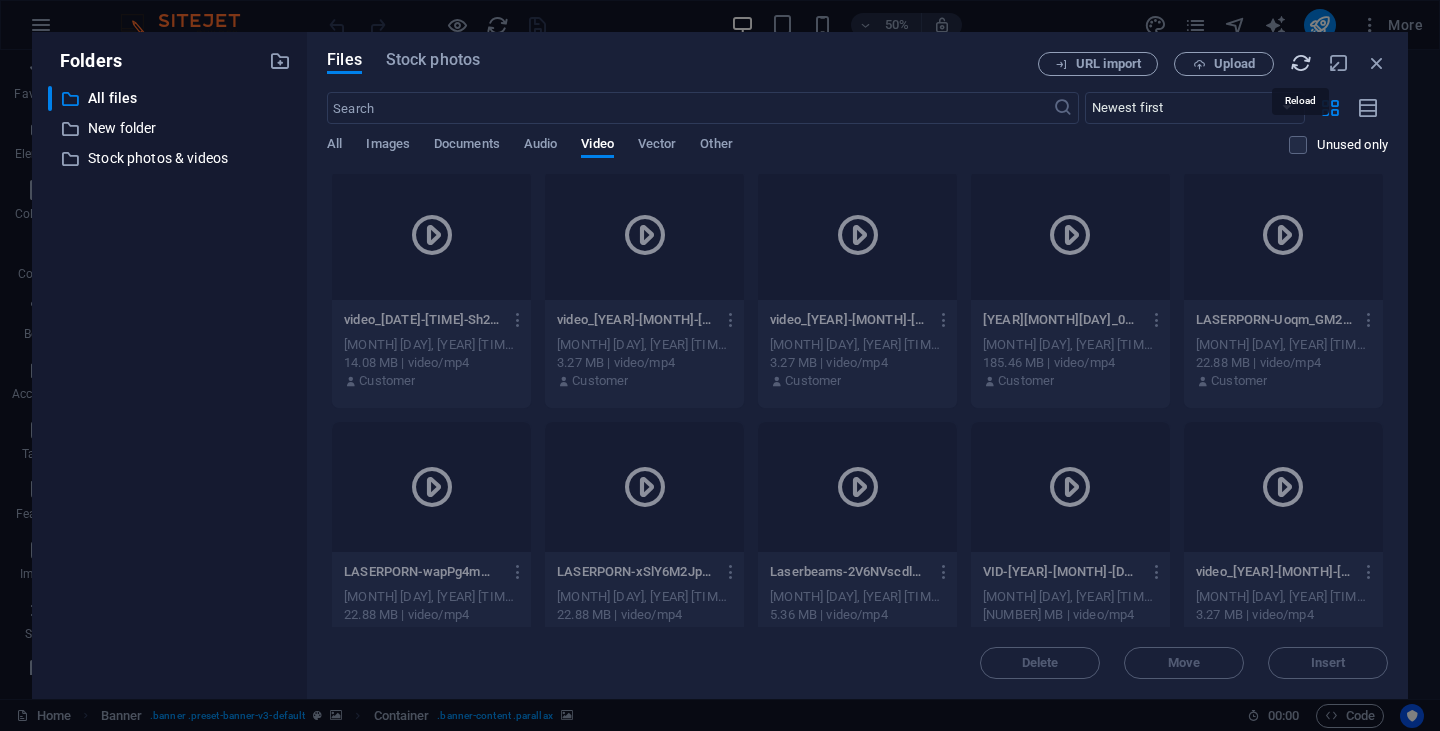 click at bounding box center (1301, 63) 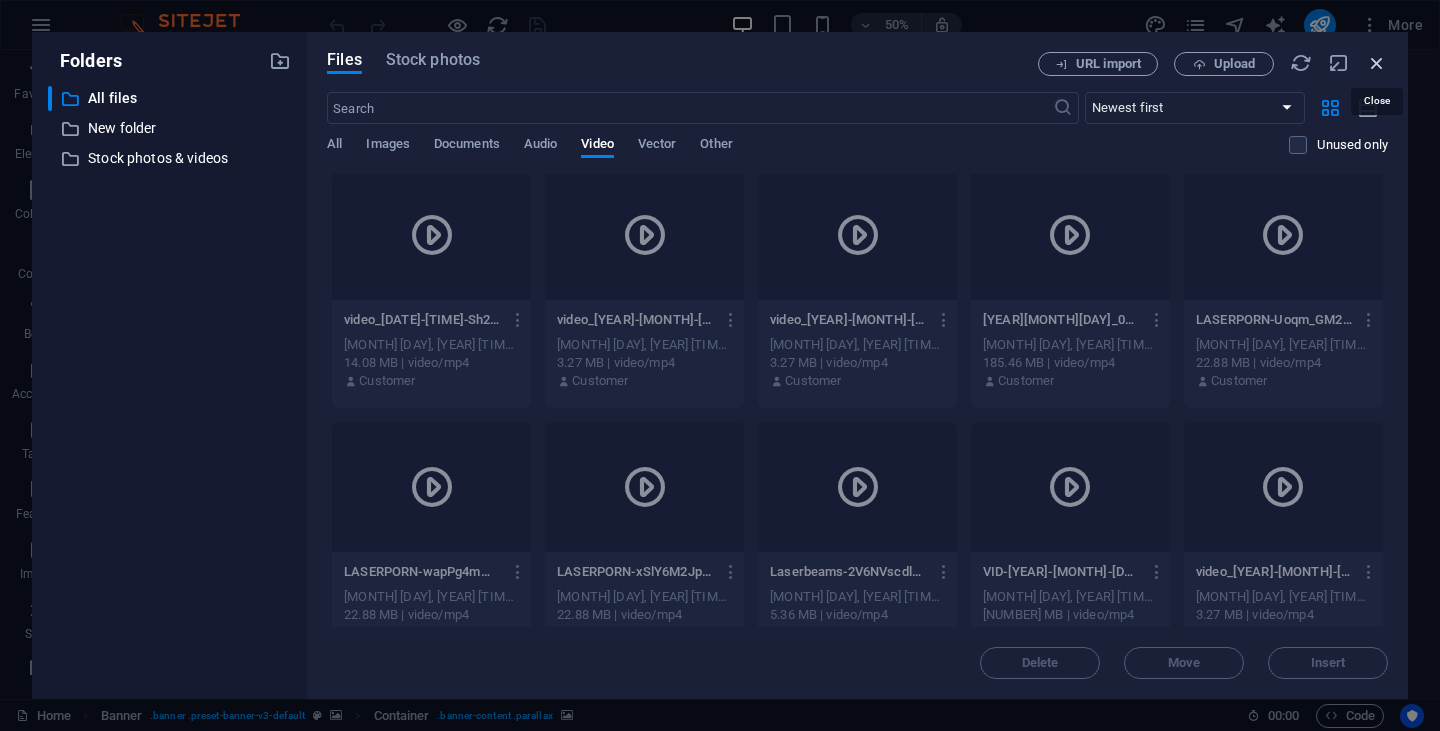 click at bounding box center [1377, 63] 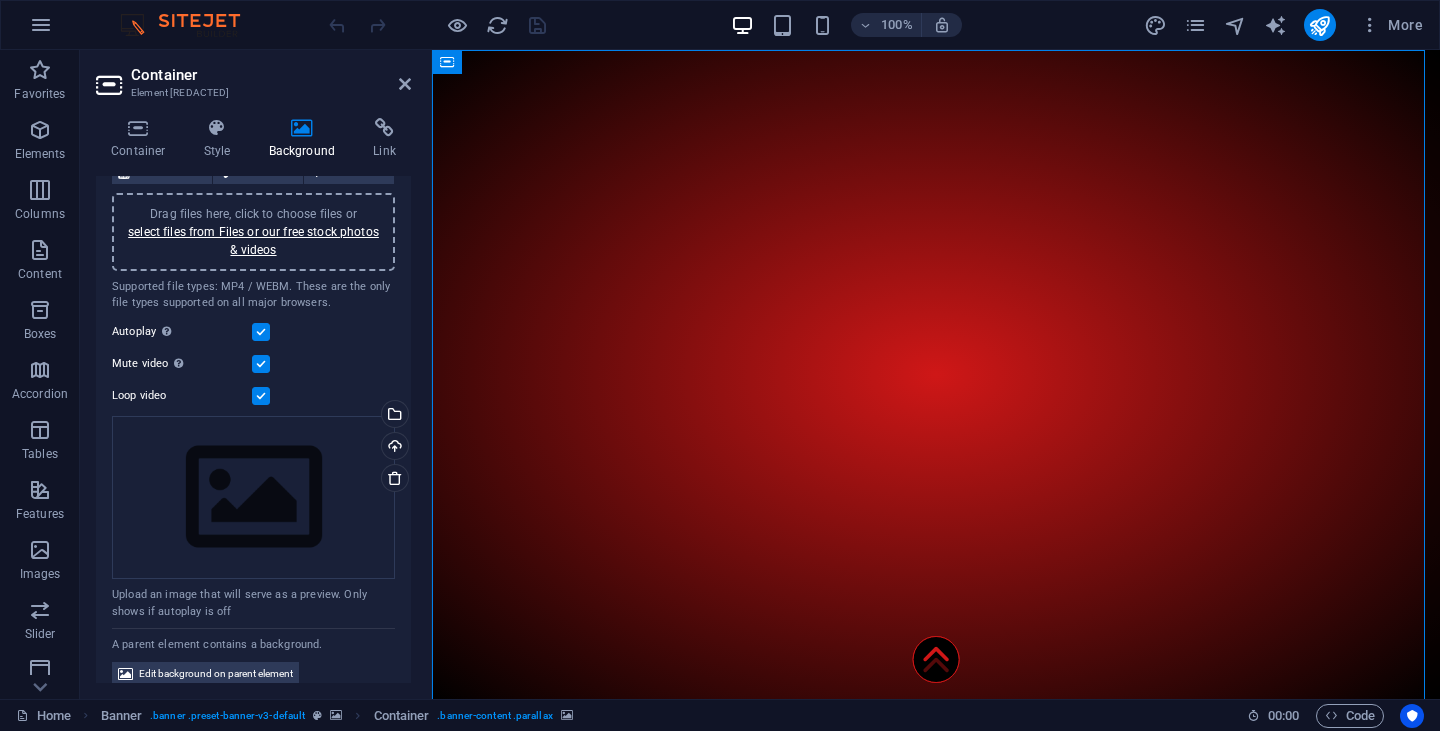 click at bounding box center (936, 1499) 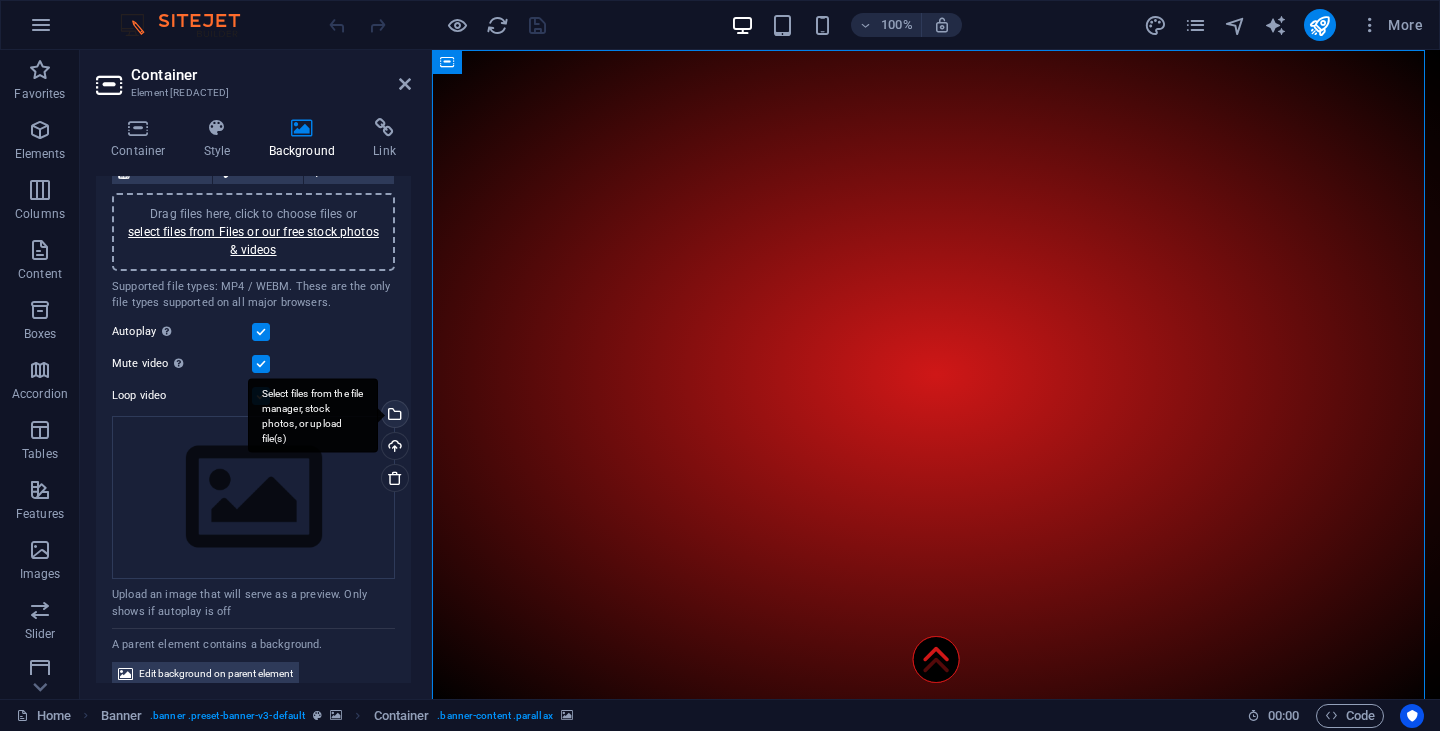 click on "Select files from the file manager, stock photos, or upload file(s)" at bounding box center [393, 416] 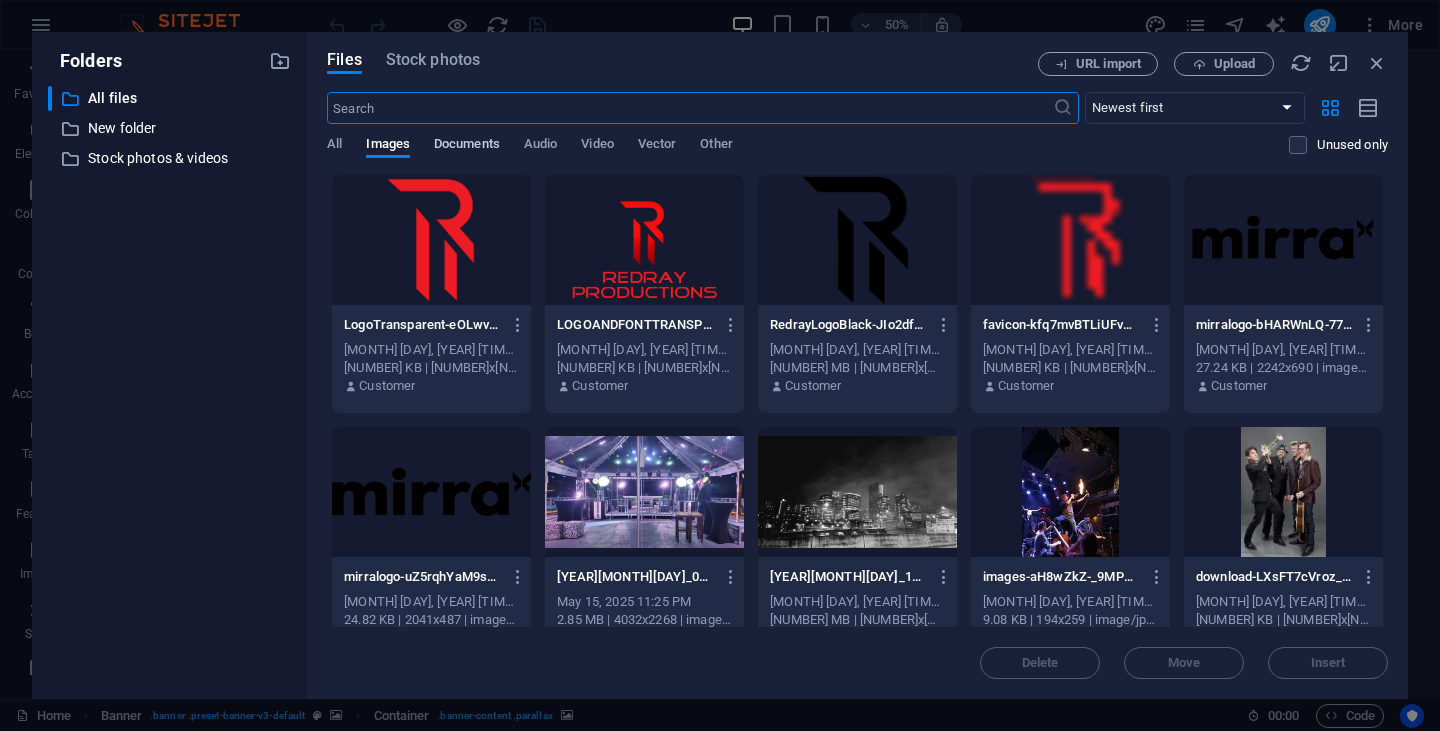 click on "Documents" at bounding box center [467, 146] 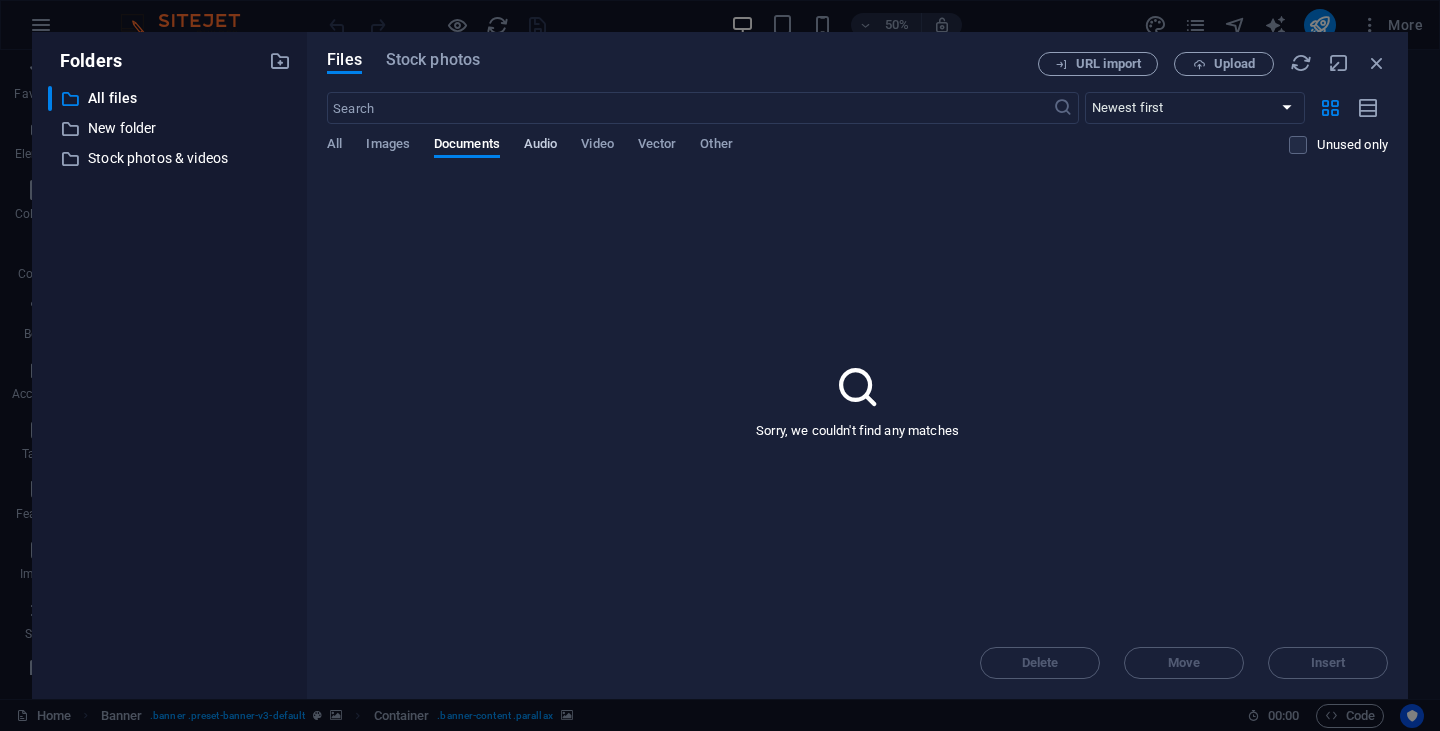 click on "Audio" at bounding box center [540, 146] 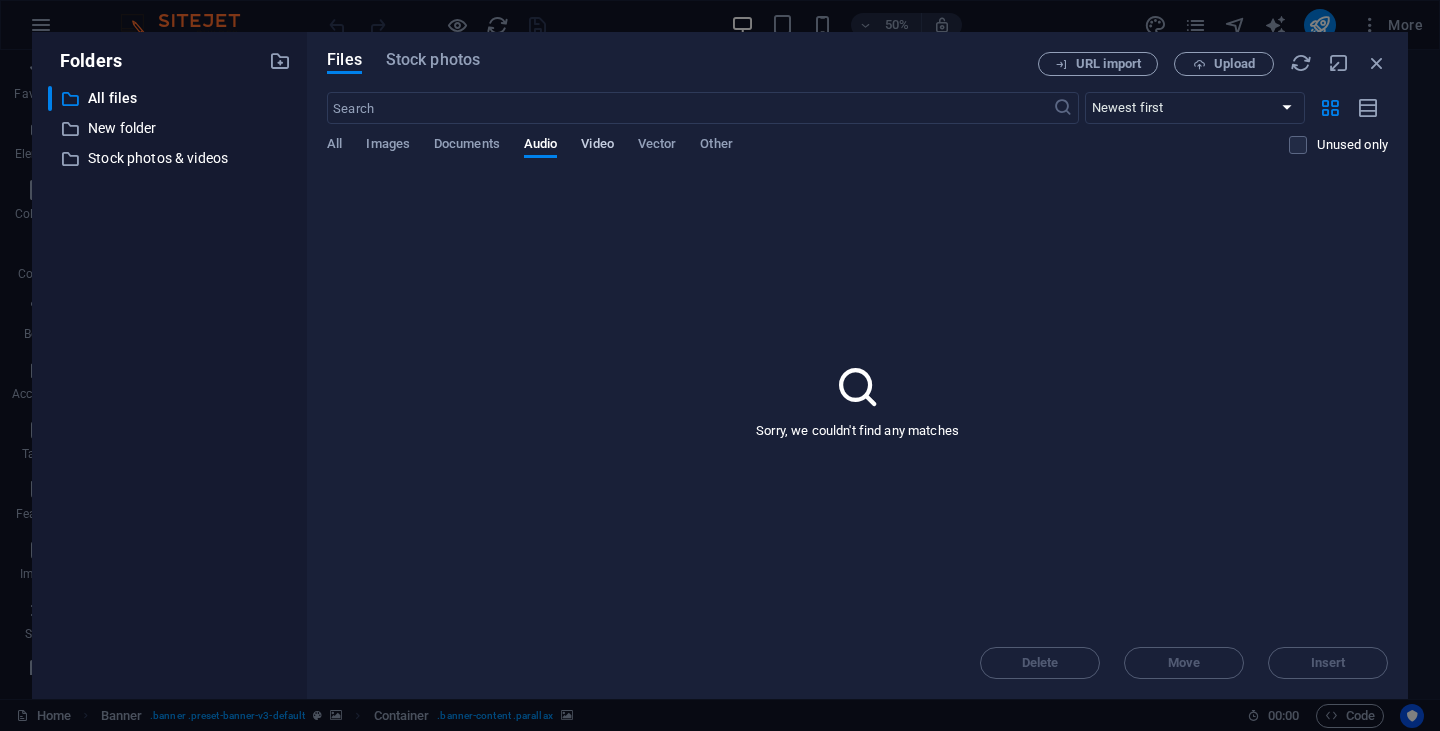 click on "Video" at bounding box center (597, 146) 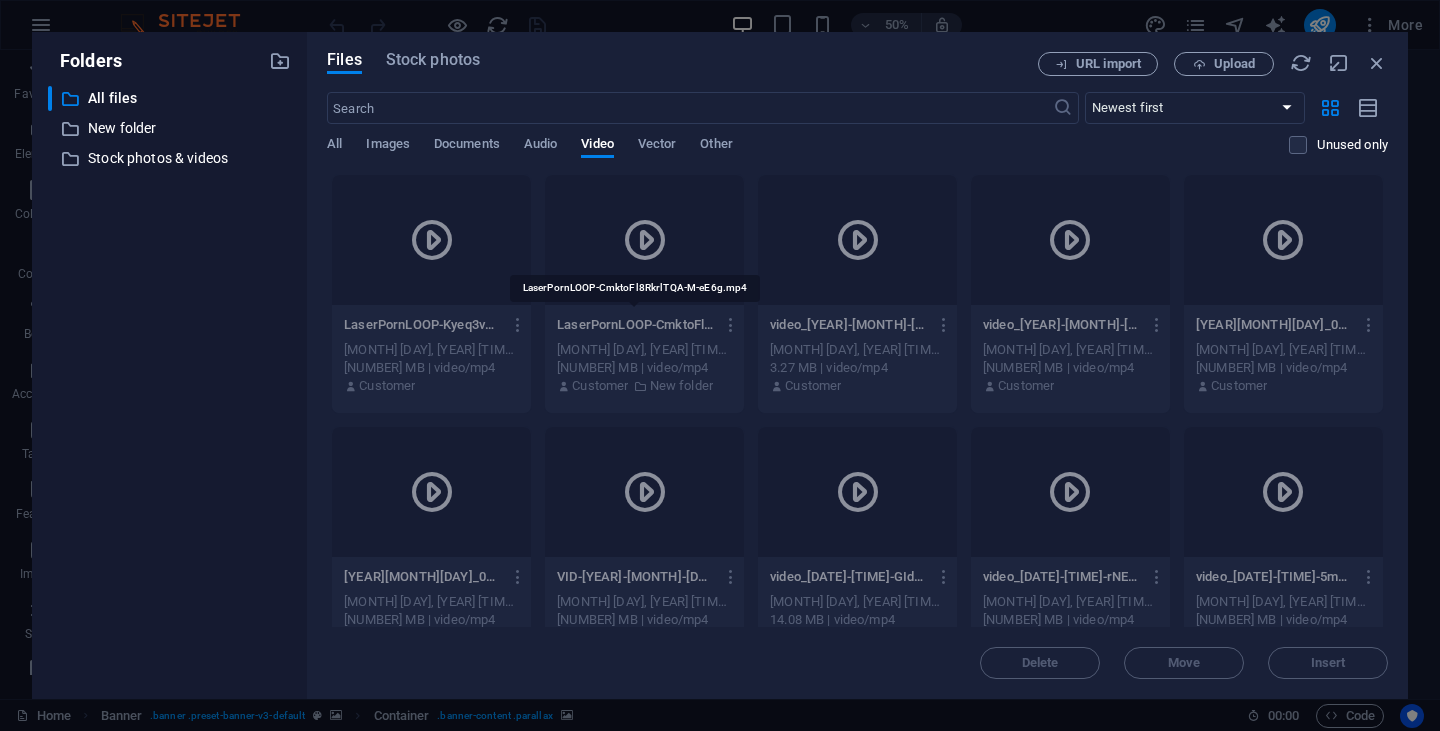 click on "LaserPornLOOP-CmktoFl8RkrlTQA-M-eE6g.mp4" at bounding box center (635, 325) 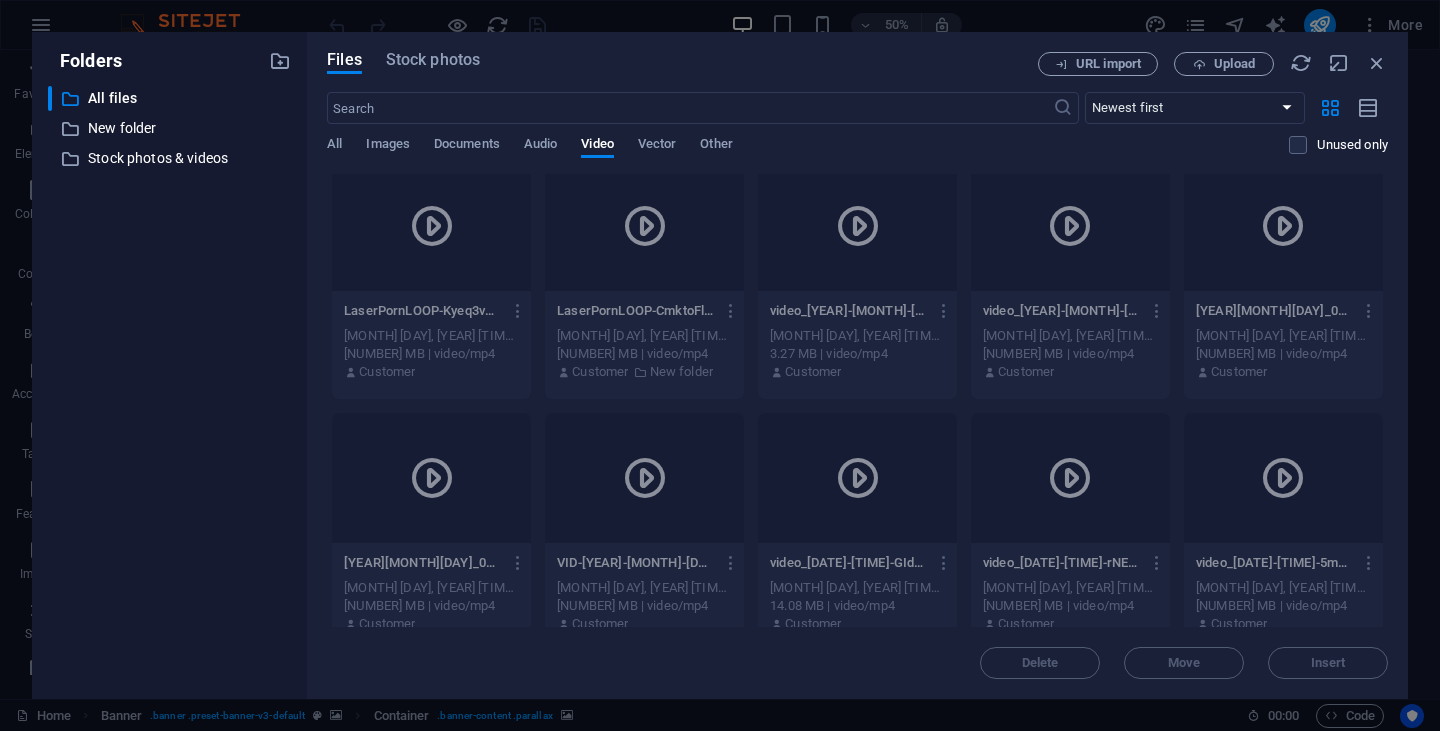scroll, scrollTop: 0, scrollLeft: 0, axis: both 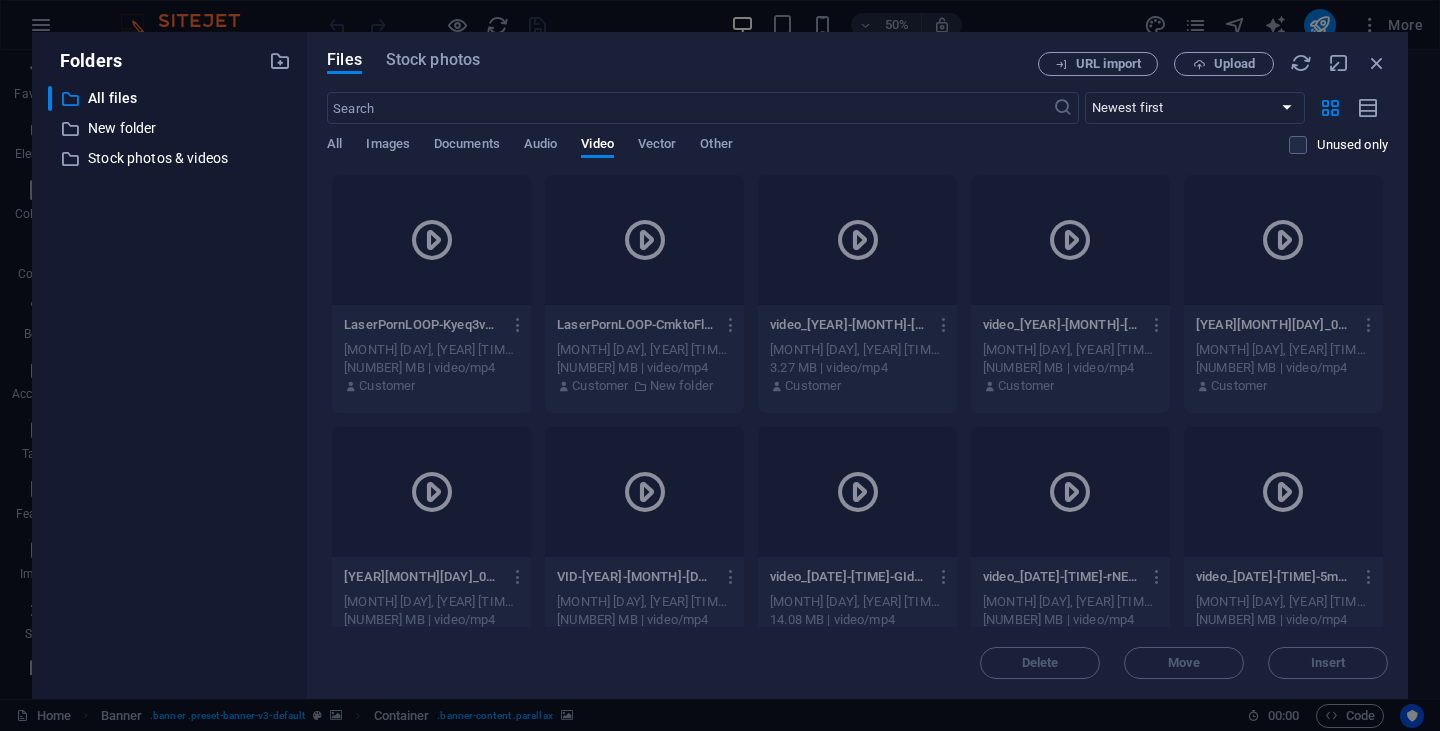 click on "LaserPornLOOP-Kyeq3v56OS3hV_vkqXlUzA.mp4 LaserPornLOOP-Kyeq3v56OS3hV_vkqXlUzA.mp4 [MONTH] [DAY], [YEAR] [TIME] [AM/PM] Customer LaserPornLOOP-CmktoFl8RkrlTQA-M-eE6g.mp4 LaserPornLOOP-CmktoFl8RkrlTQA-M-eE6g.mp4 [MONTH] [DAY], [YEAR] [TIME] [AM/PM] Customer New folder video_[YEAR]-[MONTH]-[DAY]_[TIME]-kr1pSw3fVRyipYUOy9mHFg.mp4 video_[YEAR]-[MONTH]-[DAY]_[TIME]-kr1pSw3fVRyipYUOy9mHFg.mp4 [MONTH] [DAY], [YEAR] [TIME] [AM/PM] Customer video_[YEAR]-[MONTH]-[DAY]_00-49-37-LpnrsOoIzm_opCSTe2oYxA.mp4 video_[YEAR]-[MONTH]-[DAY]_00-49-37-LpnrsOoIzm_opCSTe2oYxA.mp4 [MONTH] [DAY], [YEAR] [TIME] [AM/PM] Customer [YEAR][MONTH][DAY]_004532-LOZlepqKYS18vipceRAALA.mp4 [YEAR][MONTH][DAY]_004532-LOZlepqKYS18vipceRAALA.mp4 [MONTH] [DAY], [YEAR] [TIME] [AM/PM] Customer [YEAR][MONTH][DAY]_004532-qrV5EVSOKDIvSZU2gZ-n2A.mp4 [YEAR][MONTH][DAY]_004532-qrV5EVSOKDIvSZU2gZ-n2A.mp4 [MONTH] [DAY], [YEAR] [TIME] [AM/PM] Customer VID-[YEAR]-[MONTH]-[DAY]-WA0000-N4Va0SZnWtp6VeoeFmQ-uA.mp4 VID-[YEAR]-[MONTH]-[DAY]-WA0000-N4Va0SZnWtp6VeoeFmQ-uA.mp4 [MONTH] [DAY], [YEAR] [TIME] [AM/PM] Customer Customer" at bounding box center [857, 798] 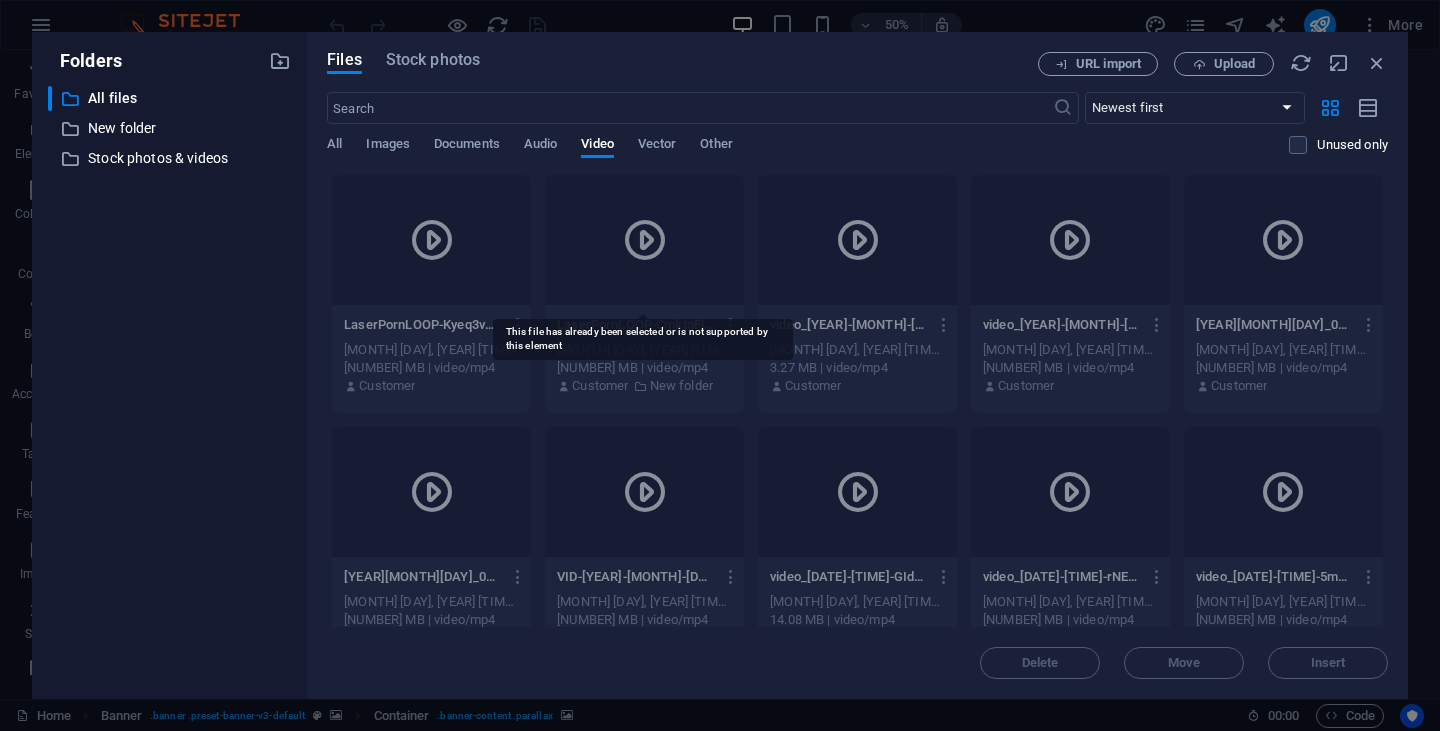 click at bounding box center [645, 240] 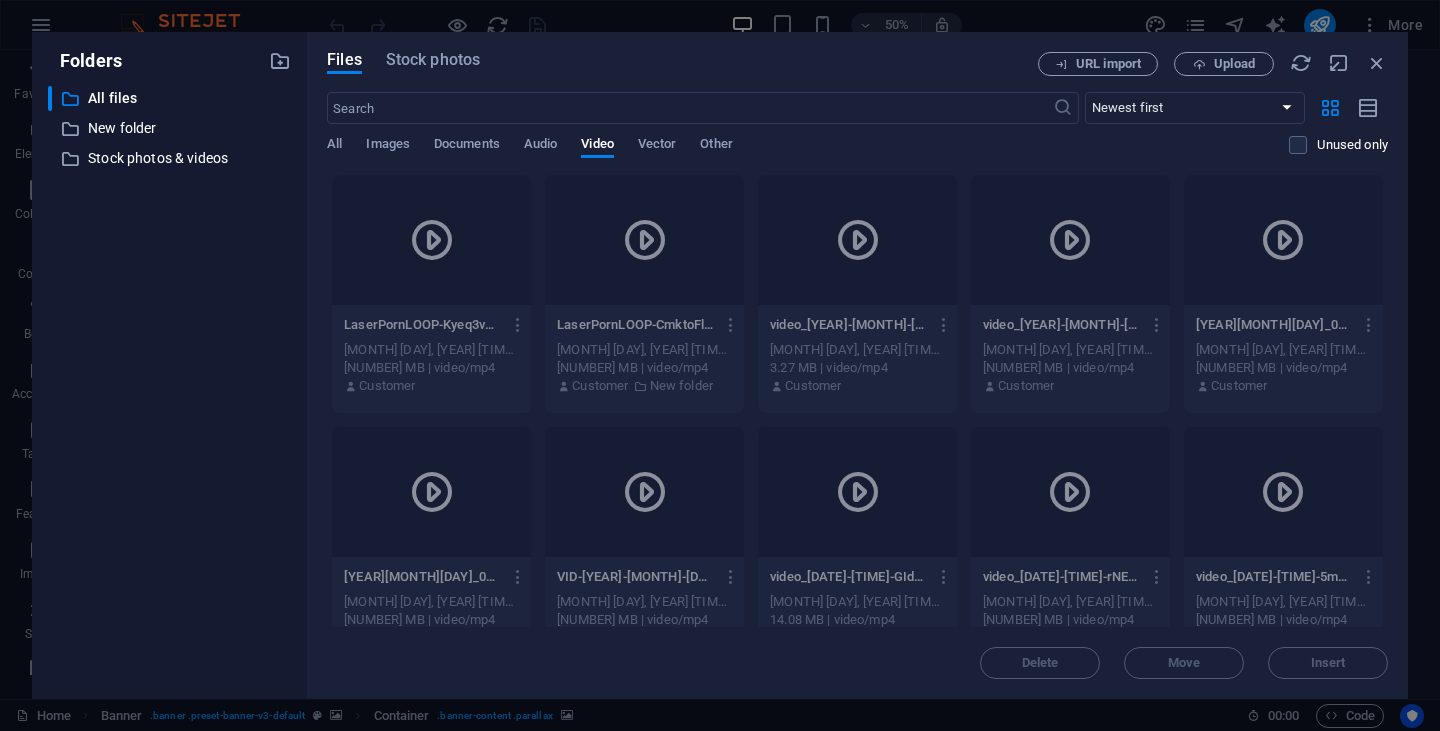 click on "Delete Move Insert" at bounding box center [857, 653] 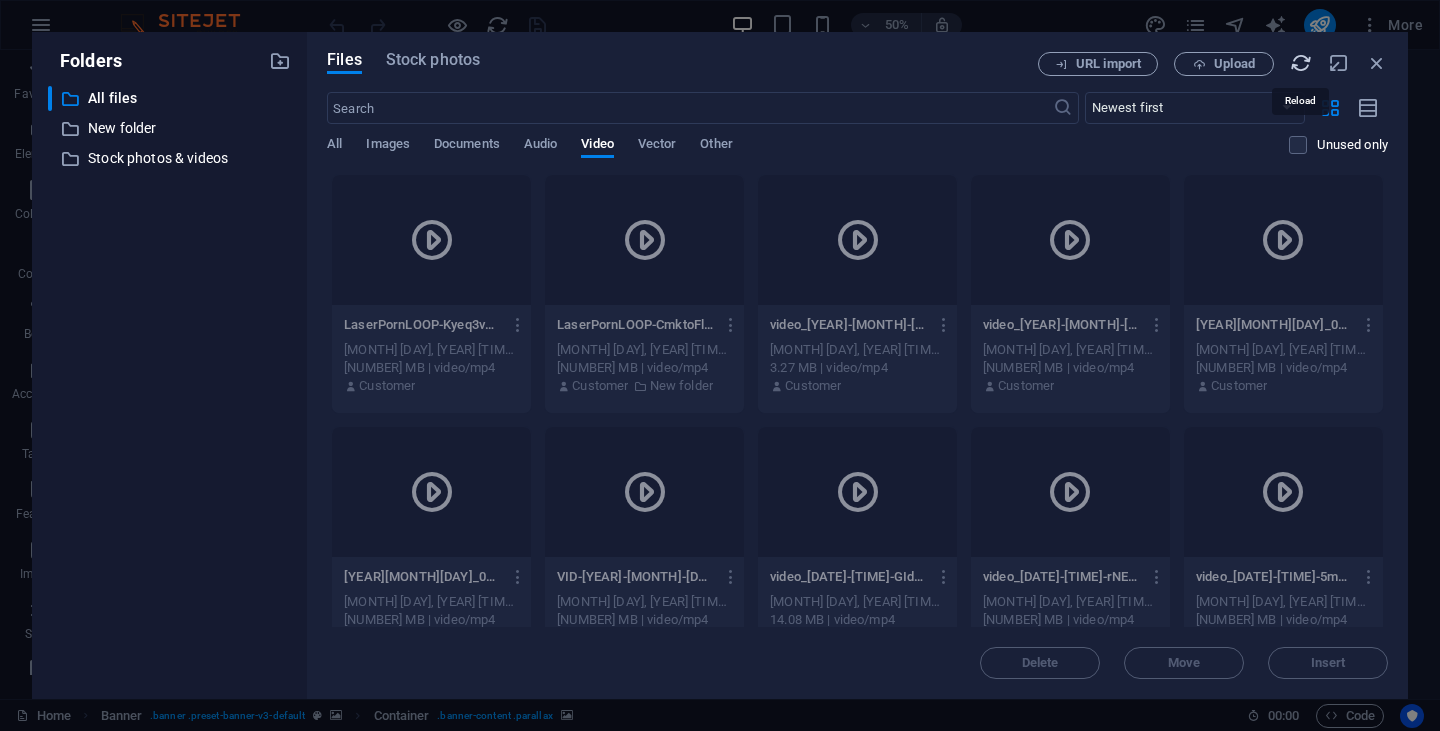 click at bounding box center (1301, 63) 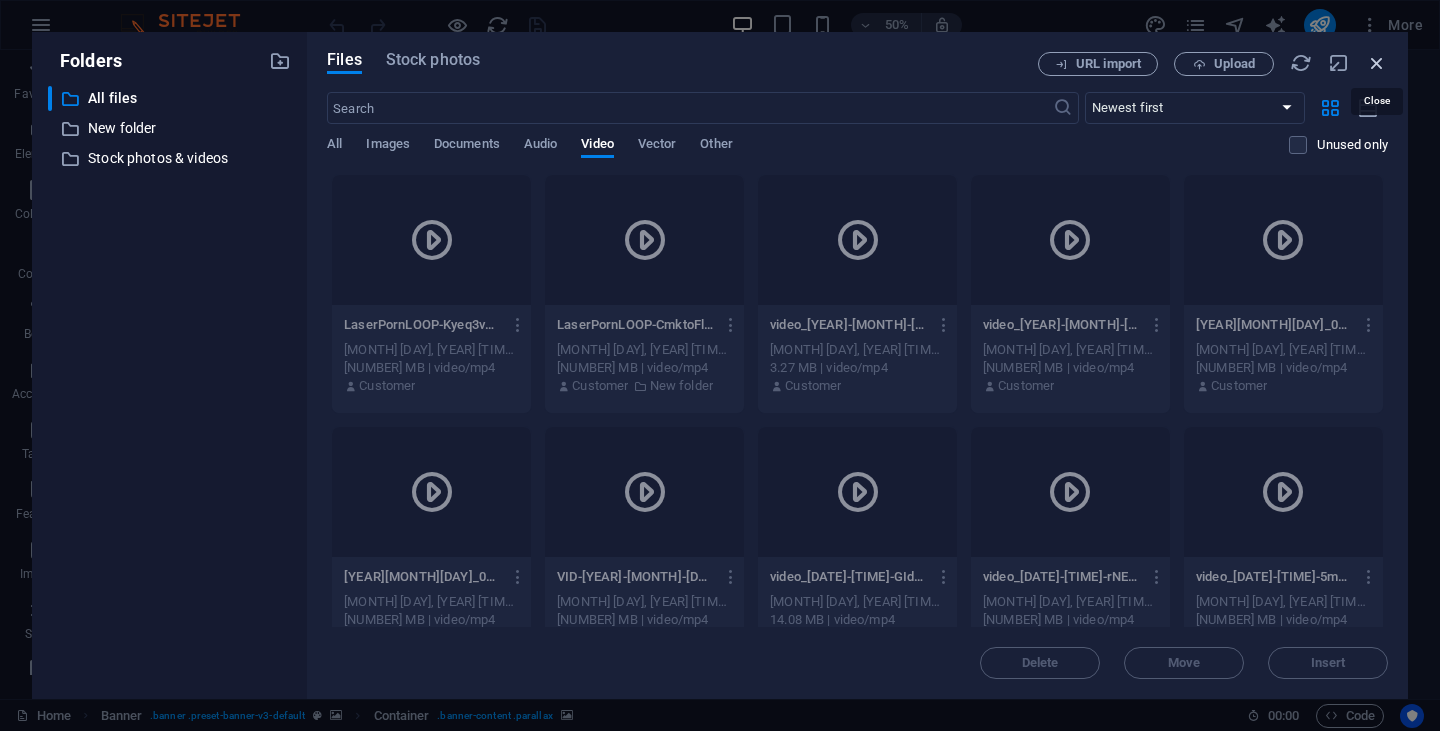 click at bounding box center [1377, 63] 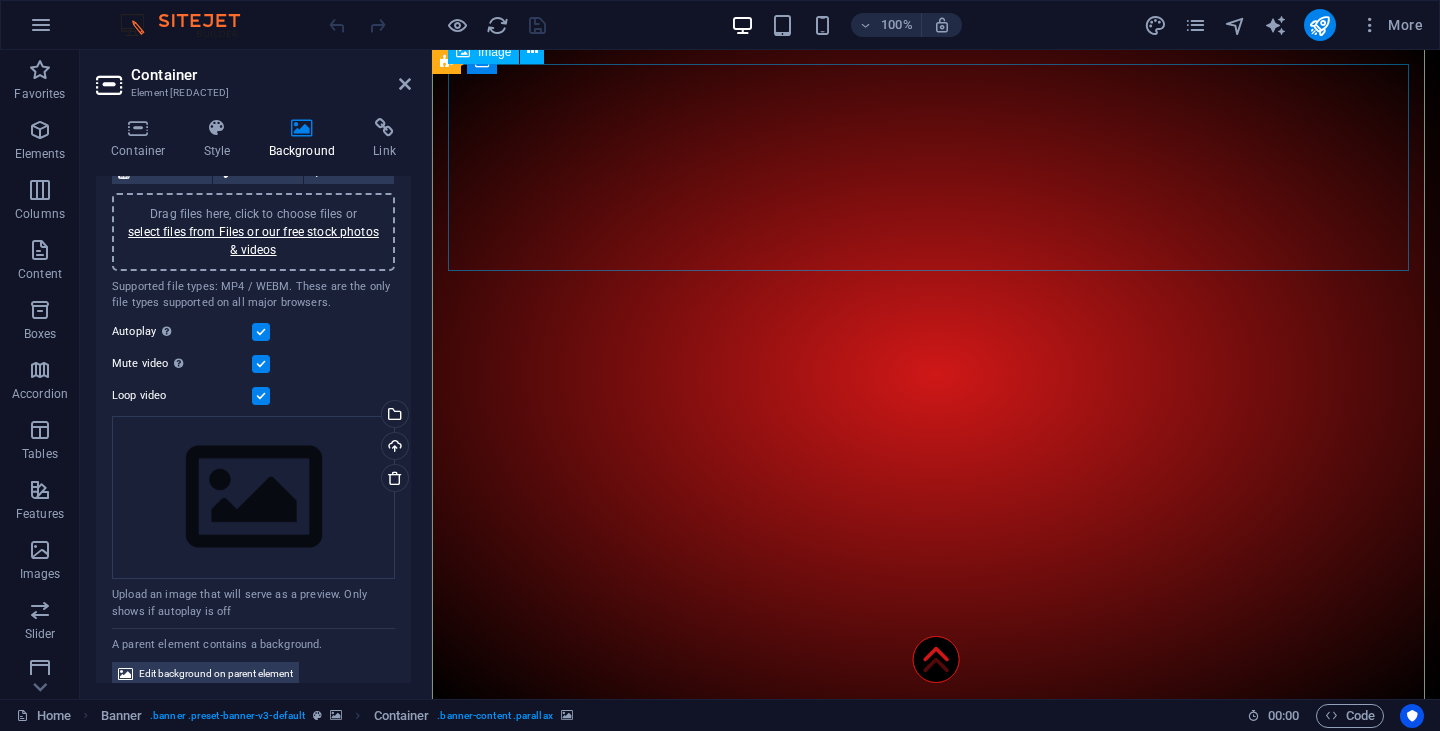 scroll, scrollTop: 133, scrollLeft: 0, axis: vertical 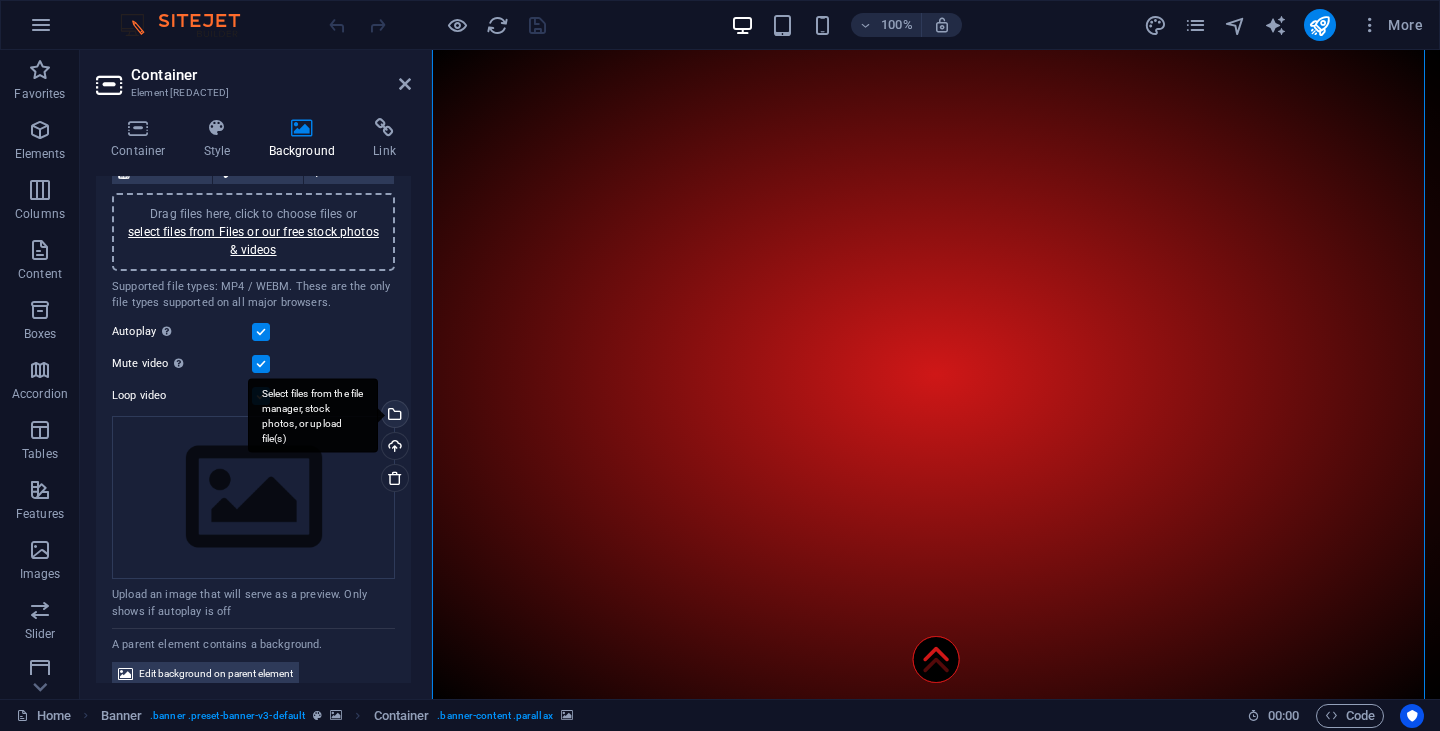 click on "Select files from the file manager, stock photos, or upload file(s)" at bounding box center (393, 416) 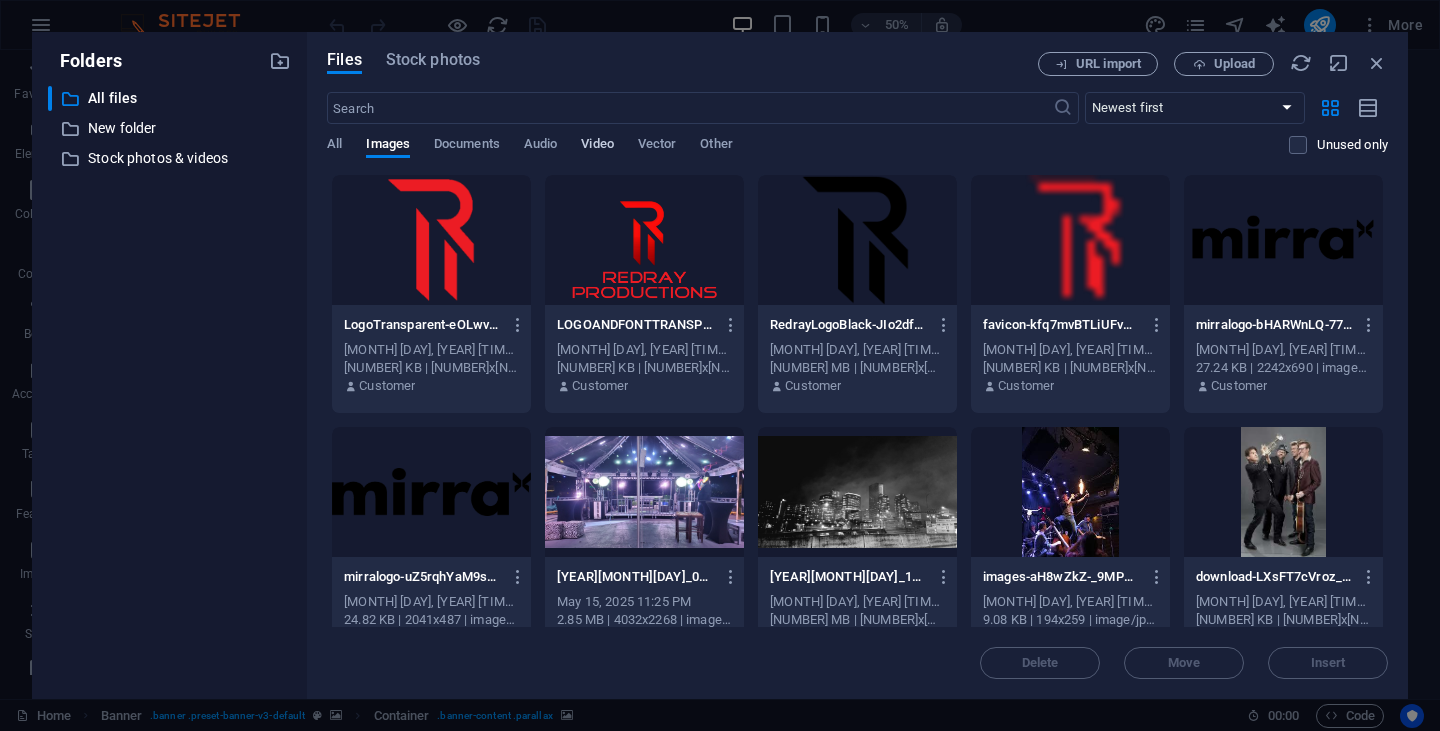 click on "Video" at bounding box center [597, 146] 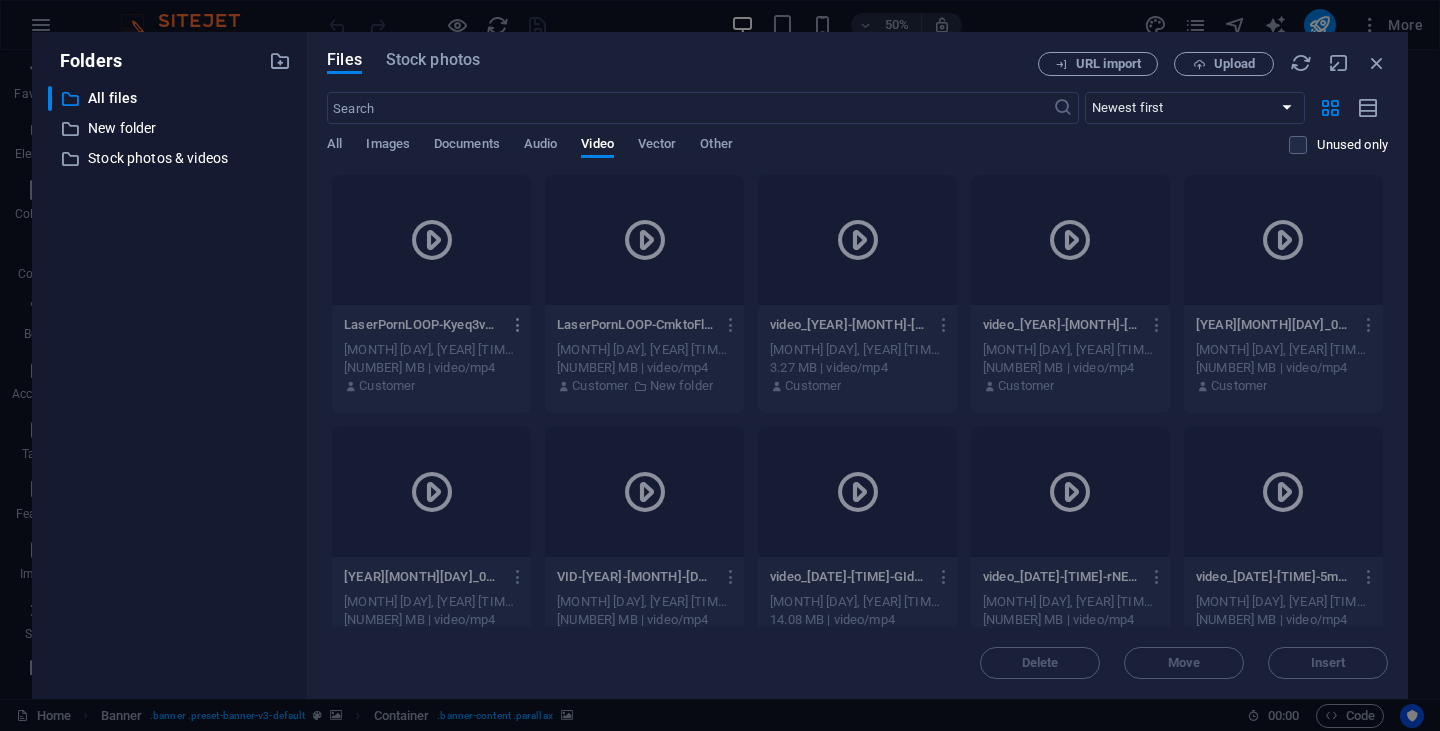 click at bounding box center (518, 325) 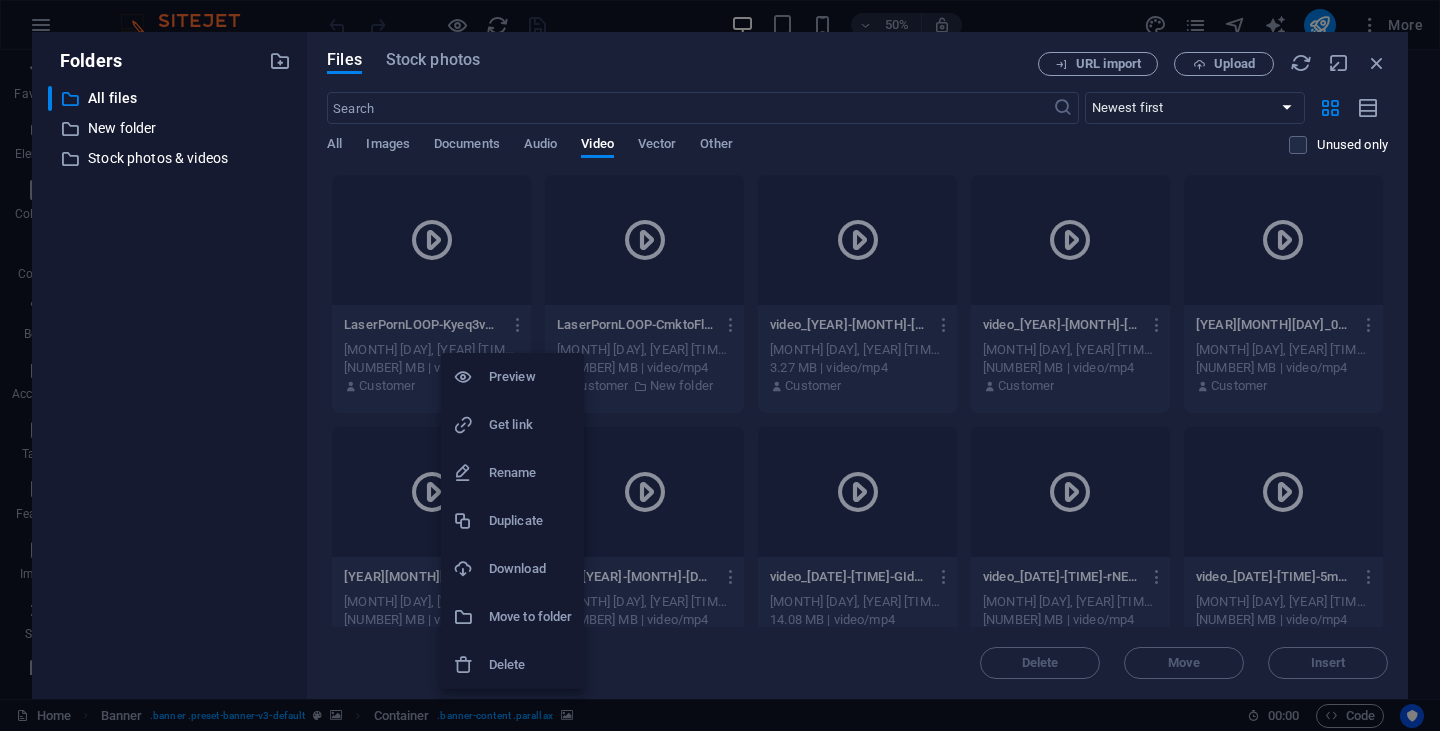 click at bounding box center (720, 365) 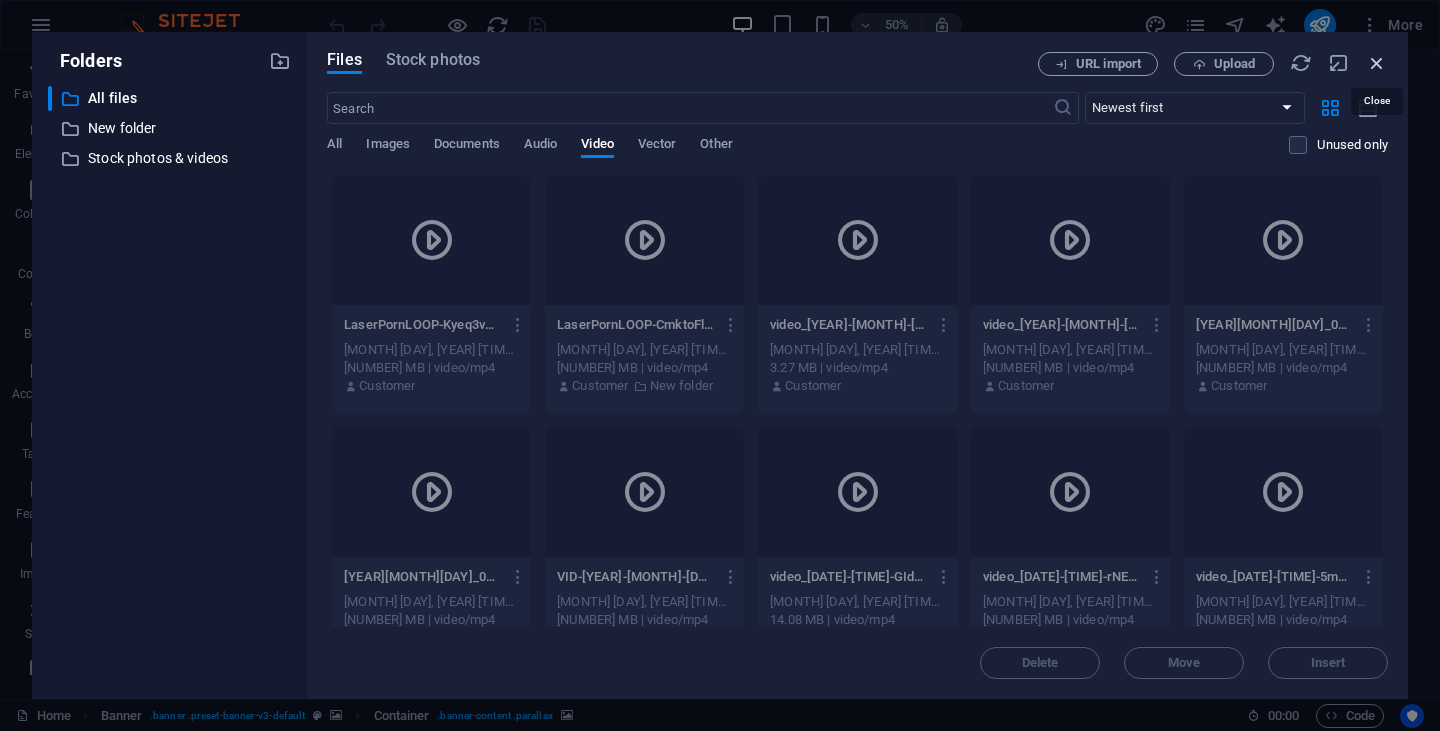click at bounding box center (1377, 63) 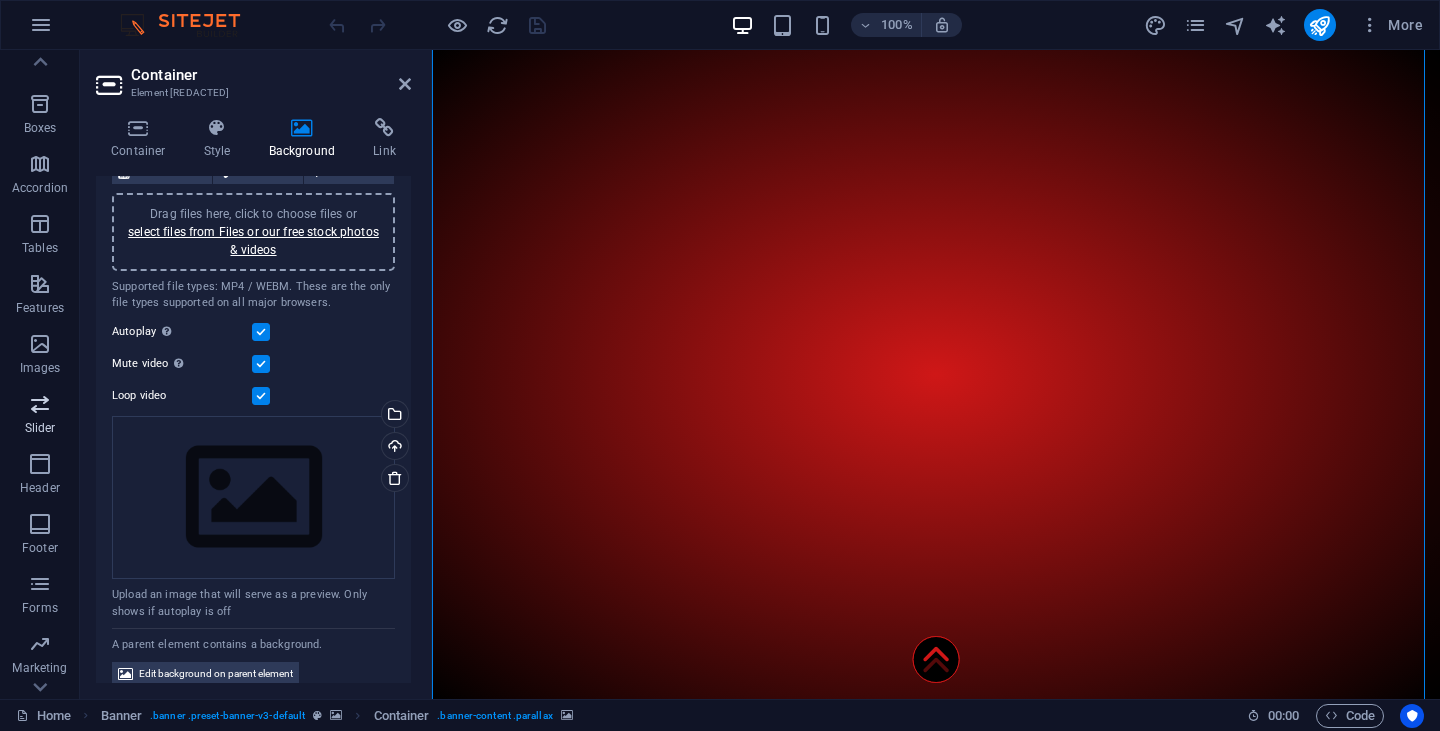 scroll, scrollTop: 251, scrollLeft: 0, axis: vertical 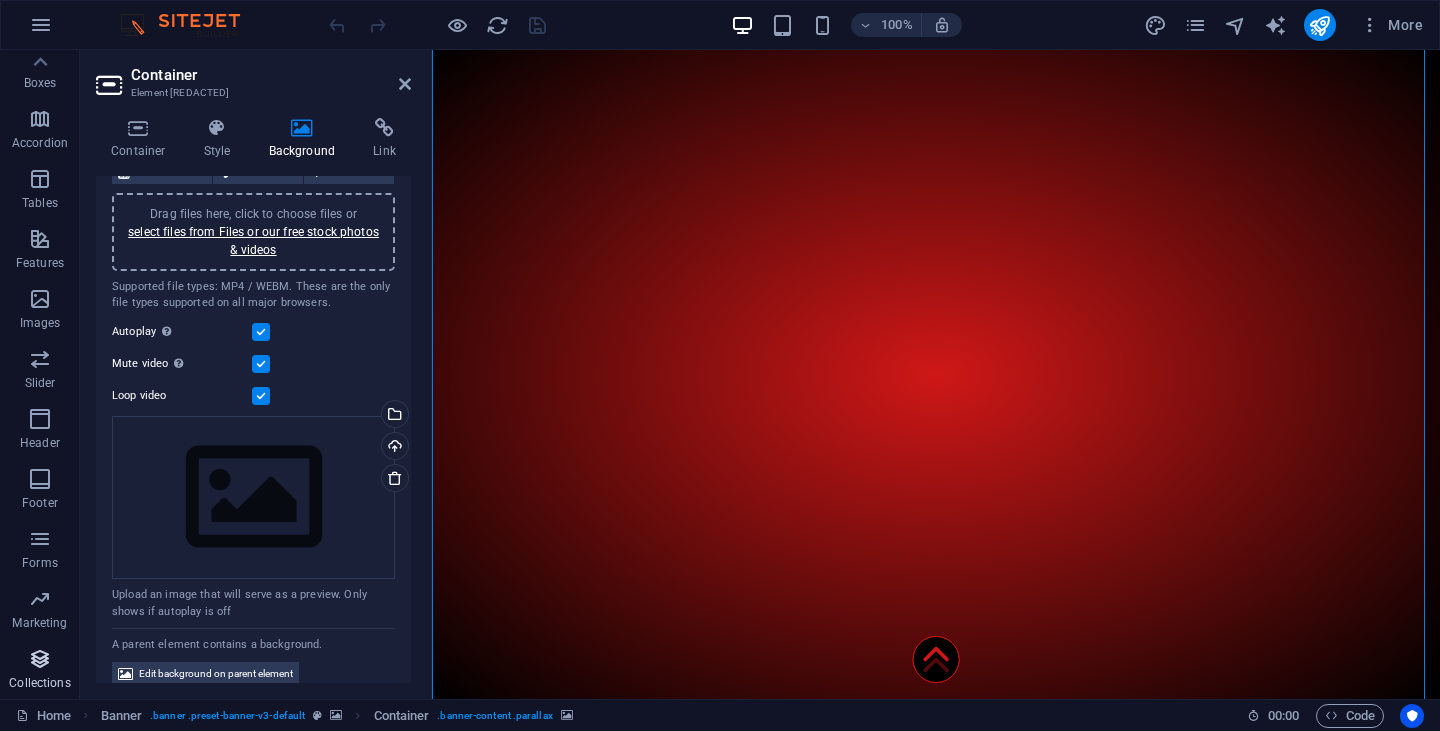 click on "Collections" at bounding box center [40, 671] 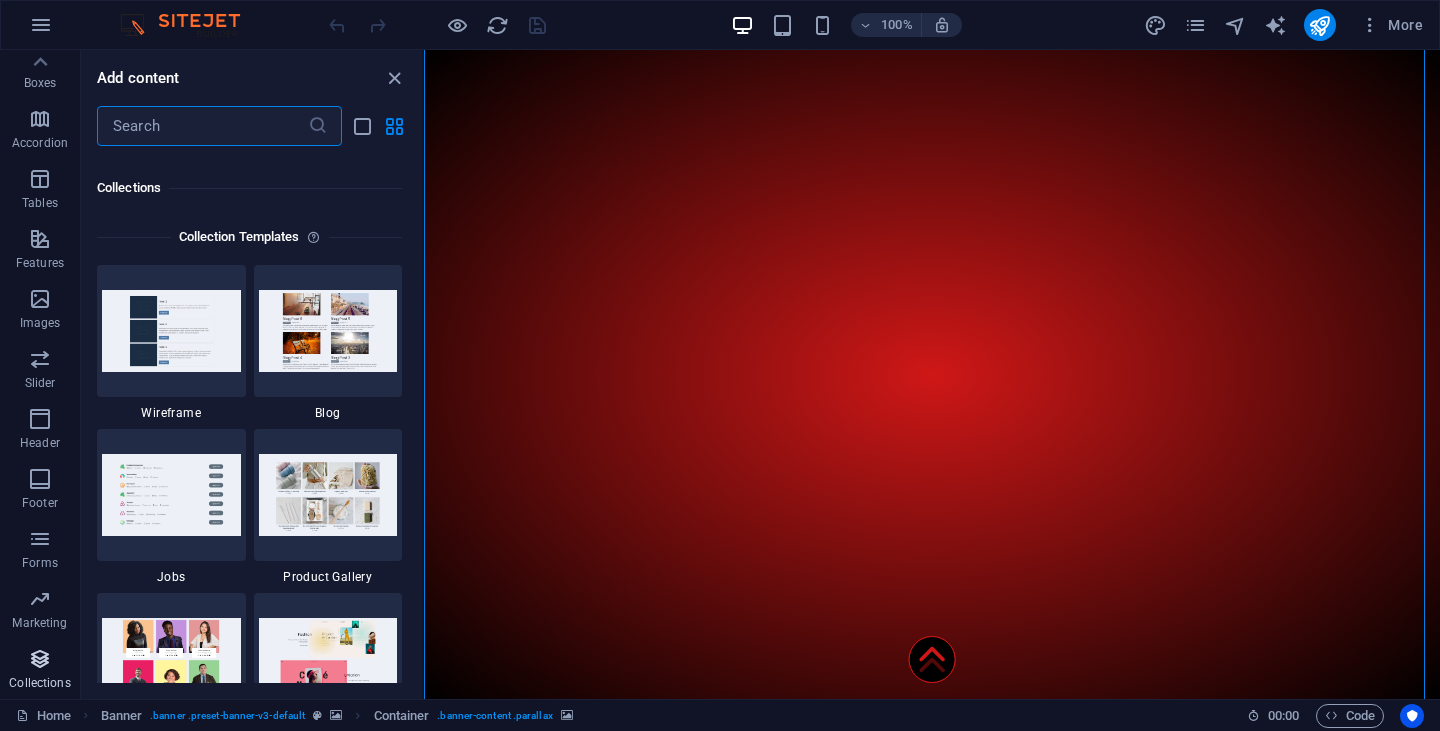scroll, scrollTop: 18306, scrollLeft: 0, axis: vertical 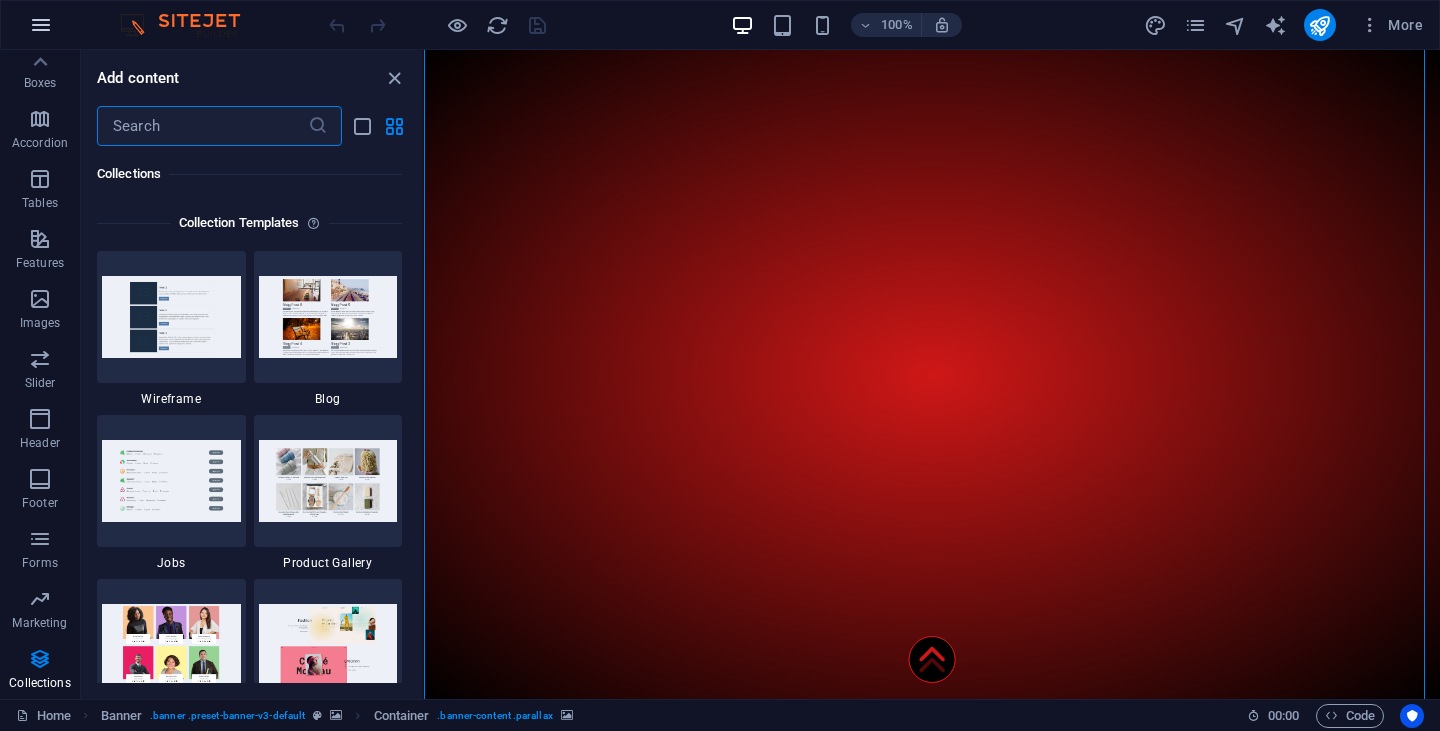 click at bounding box center [41, 25] 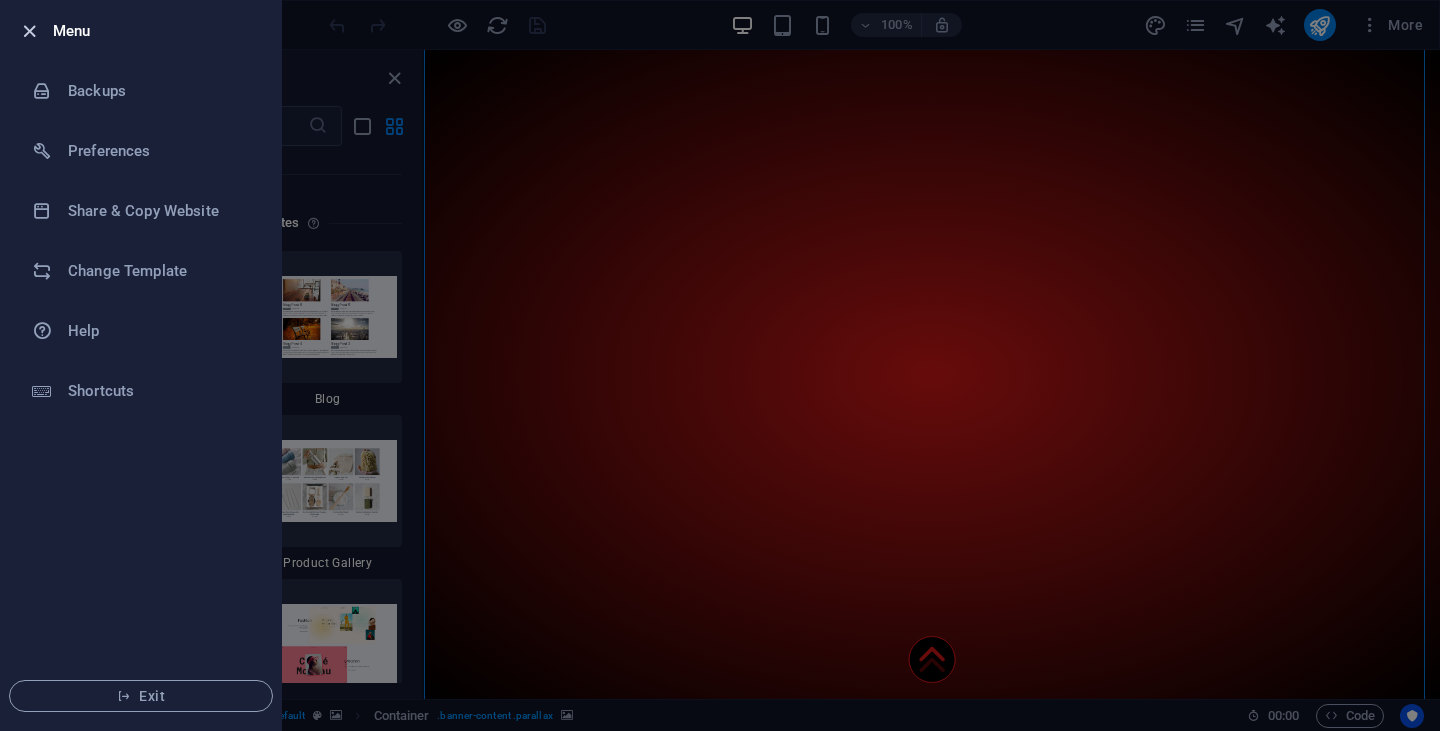 click at bounding box center [29, 31] 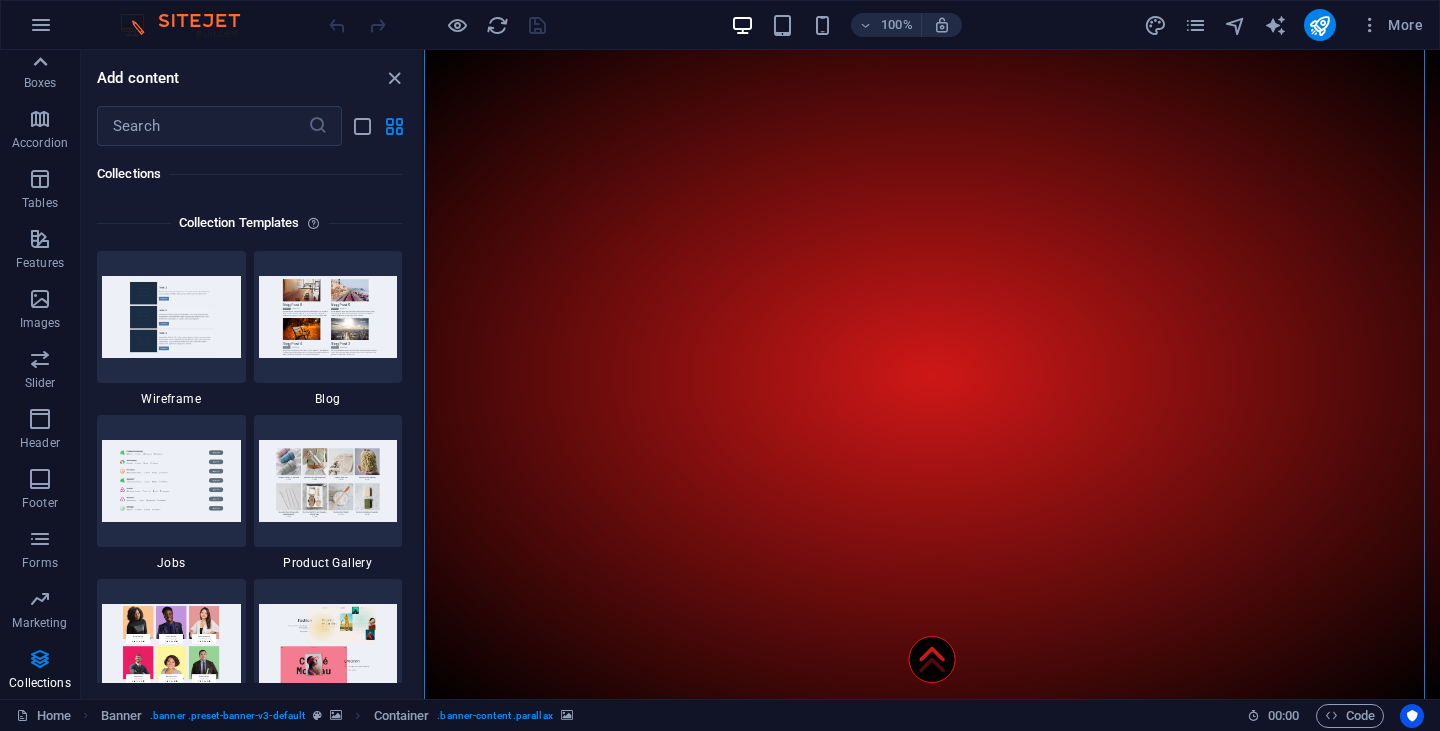click 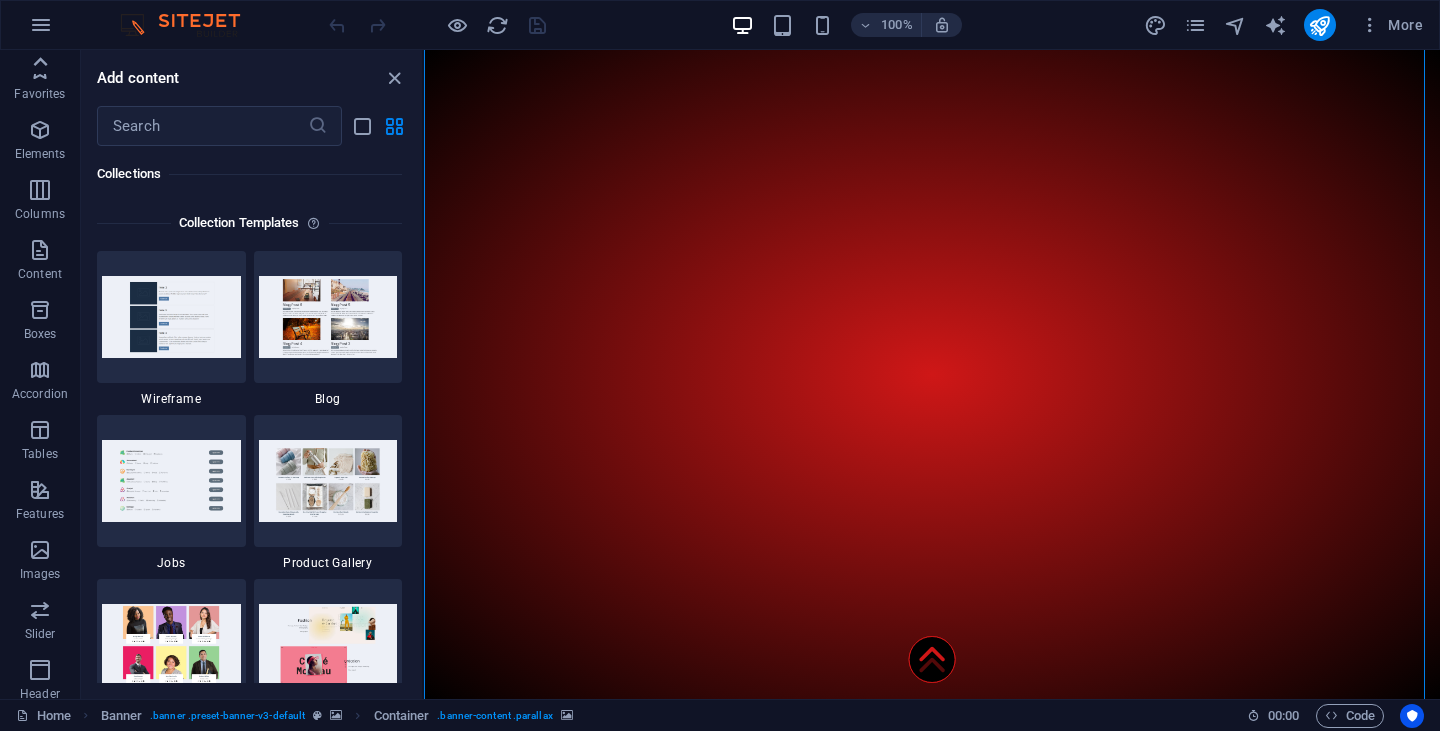 scroll, scrollTop: 0, scrollLeft: 0, axis: both 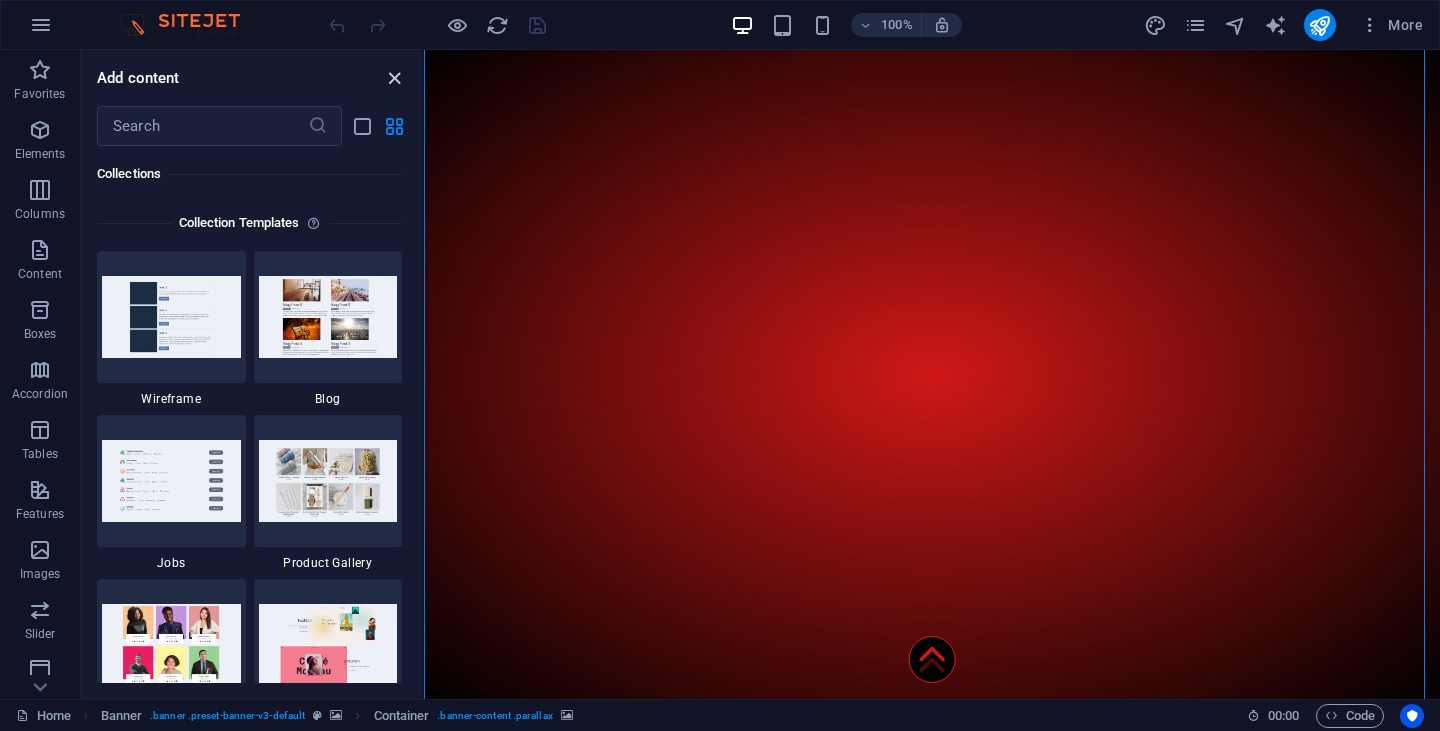 click at bounding box center [394, 78] 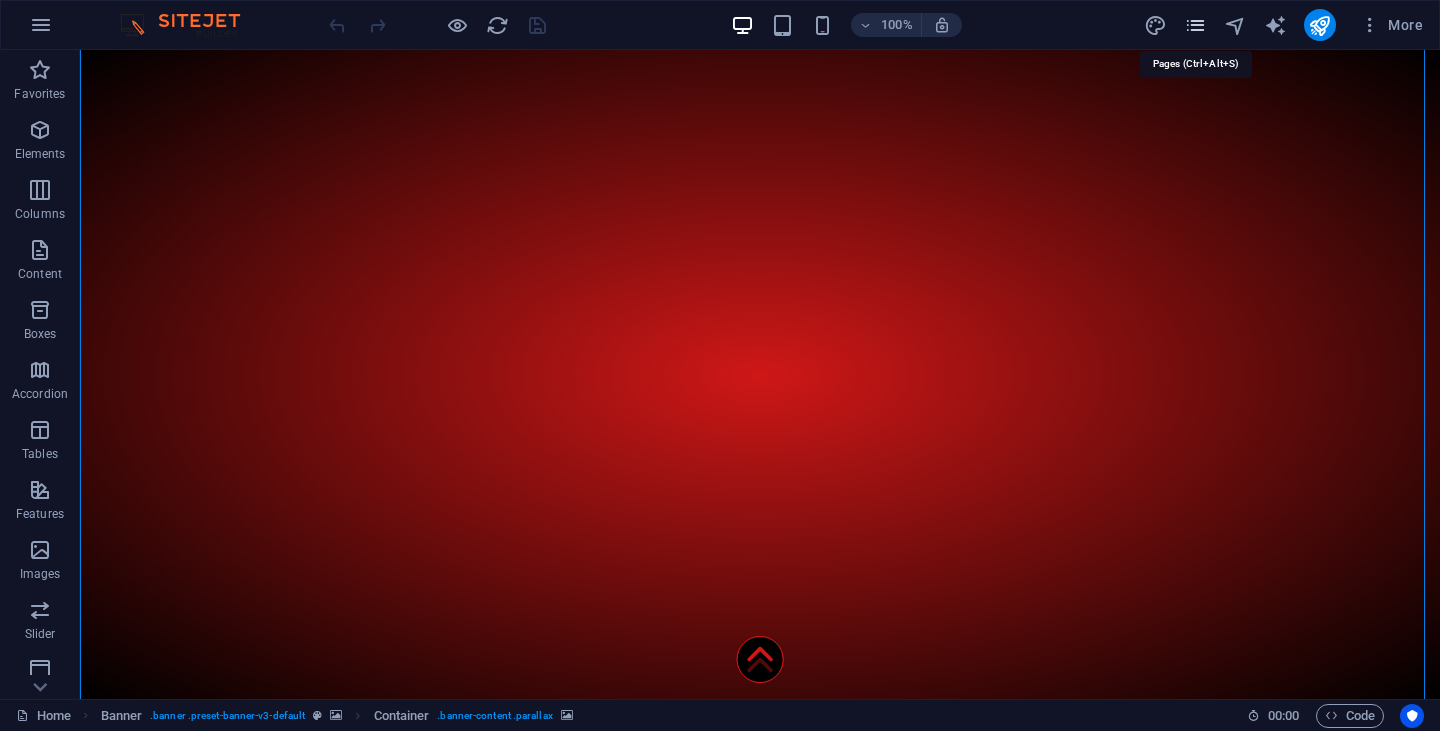 click at bounding box center [1195, 25] 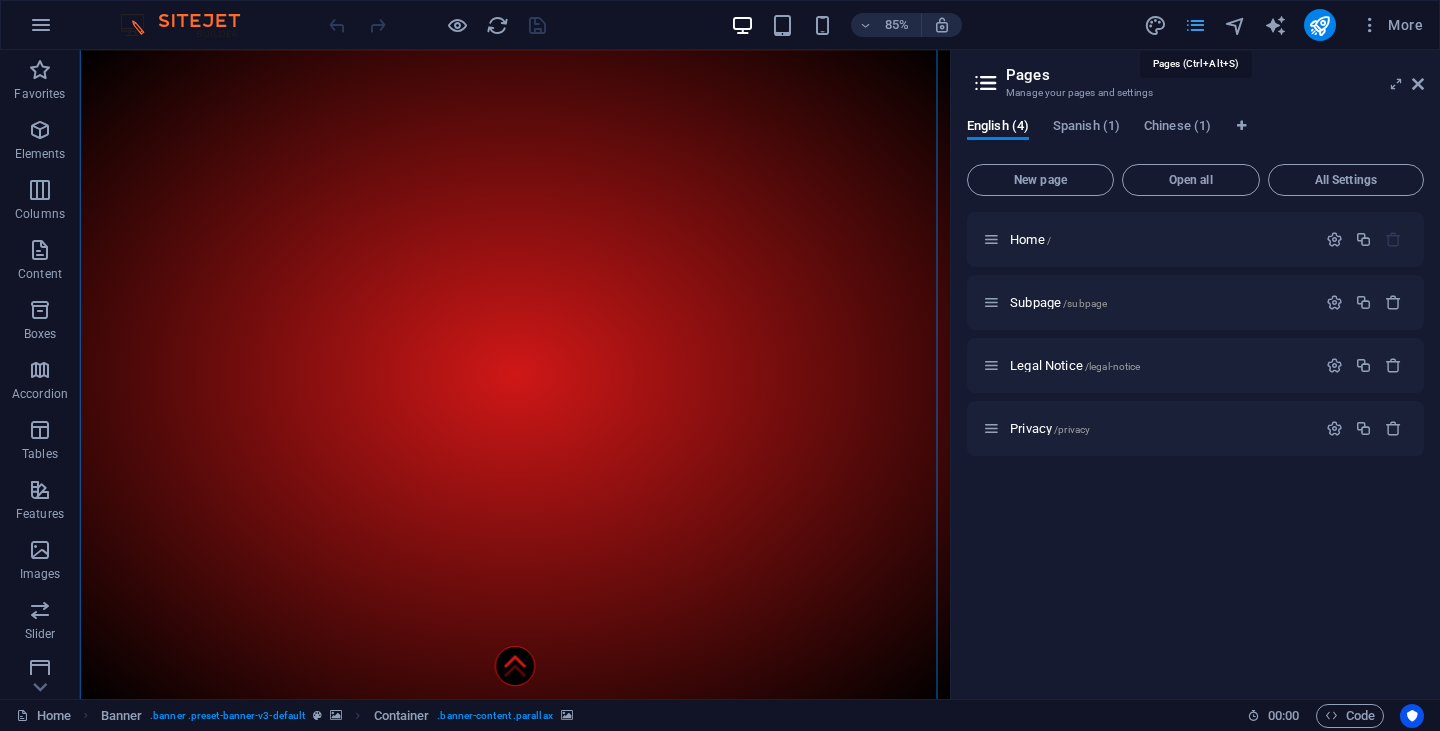 click at bounding box center [1195, 25] 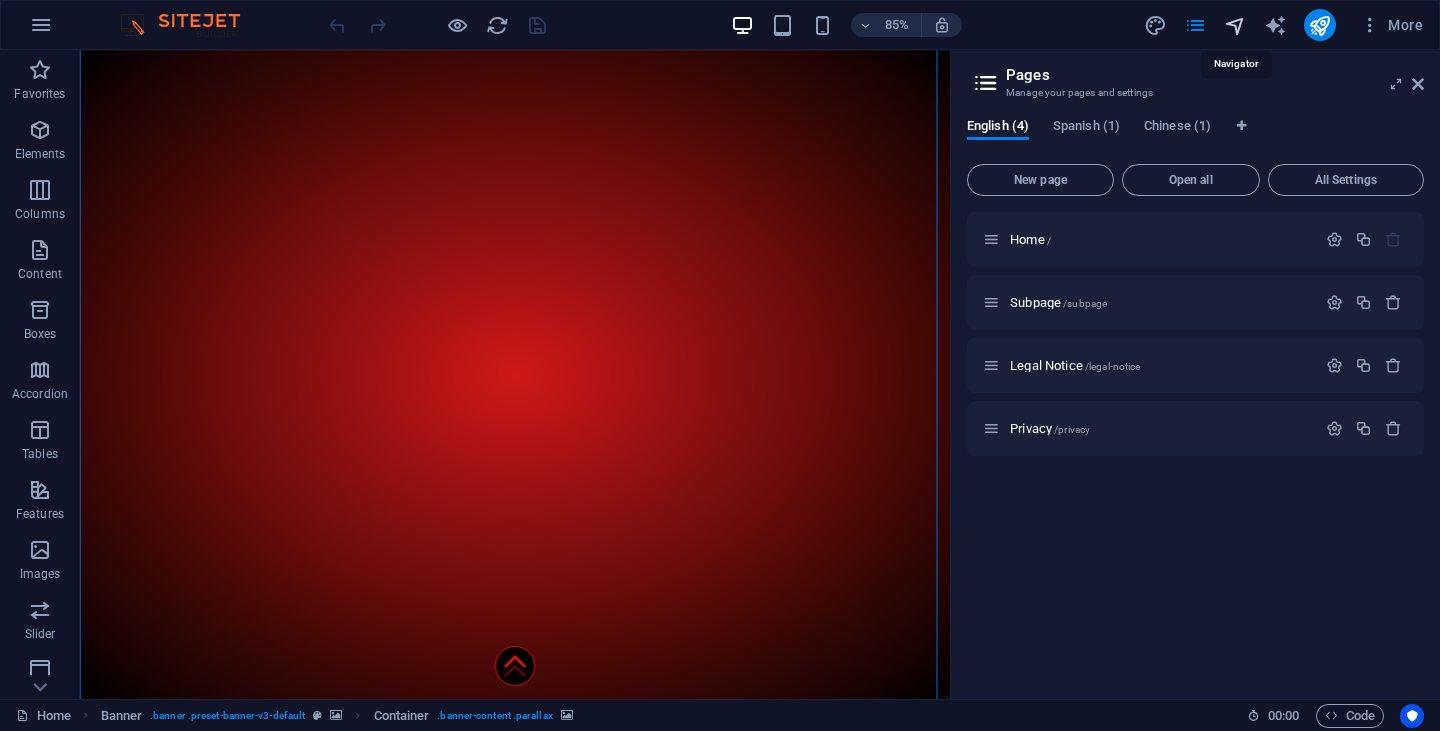 click at bounding box center (1235, 25) 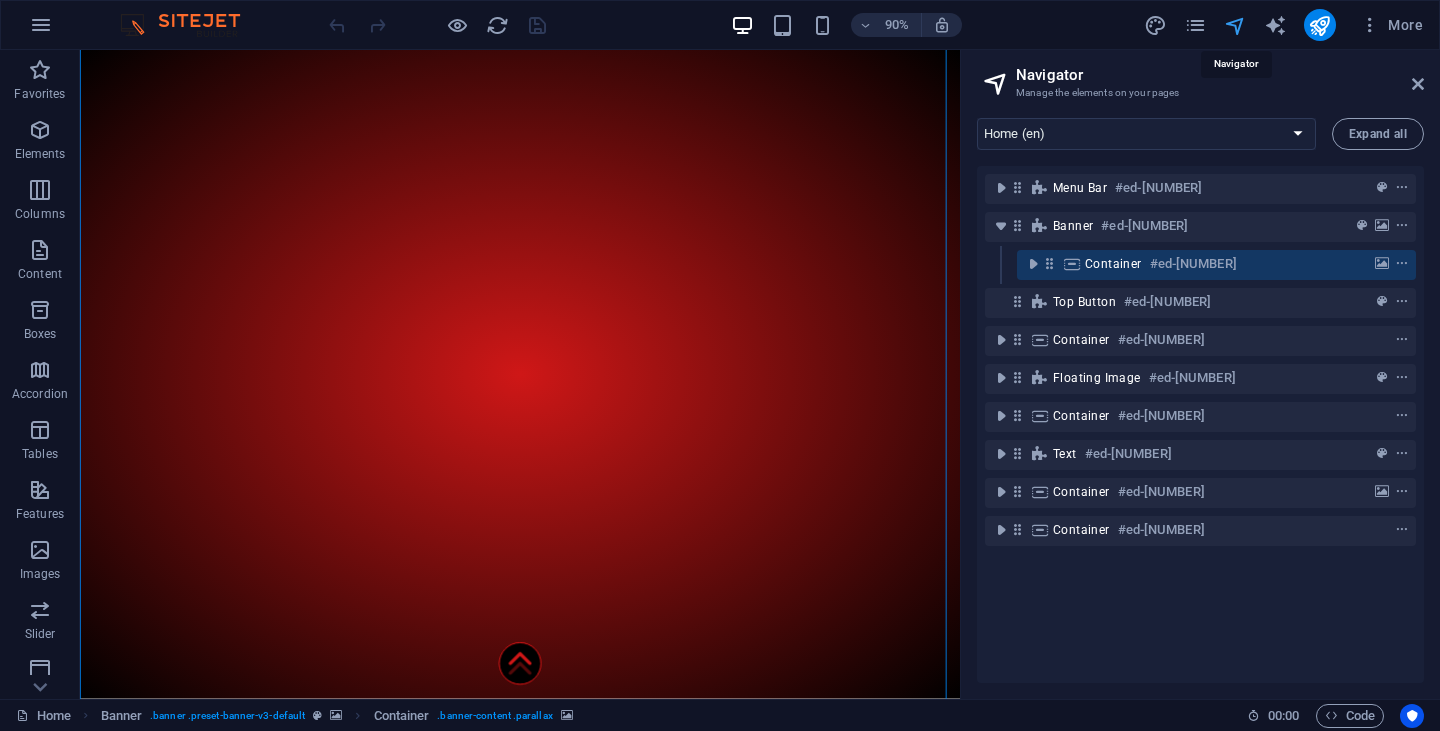 click at bounding box center [1235, 25] 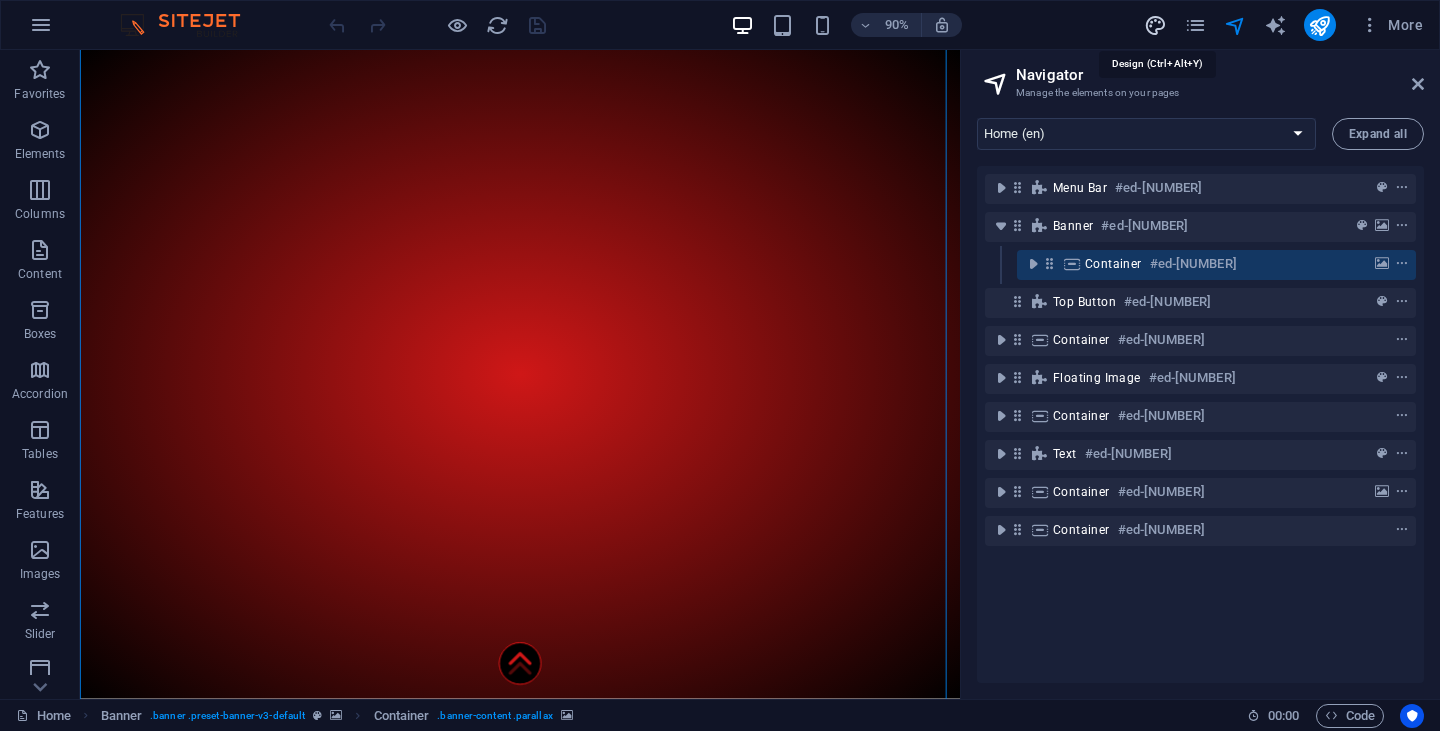 click at bounding box center [1155, 25] 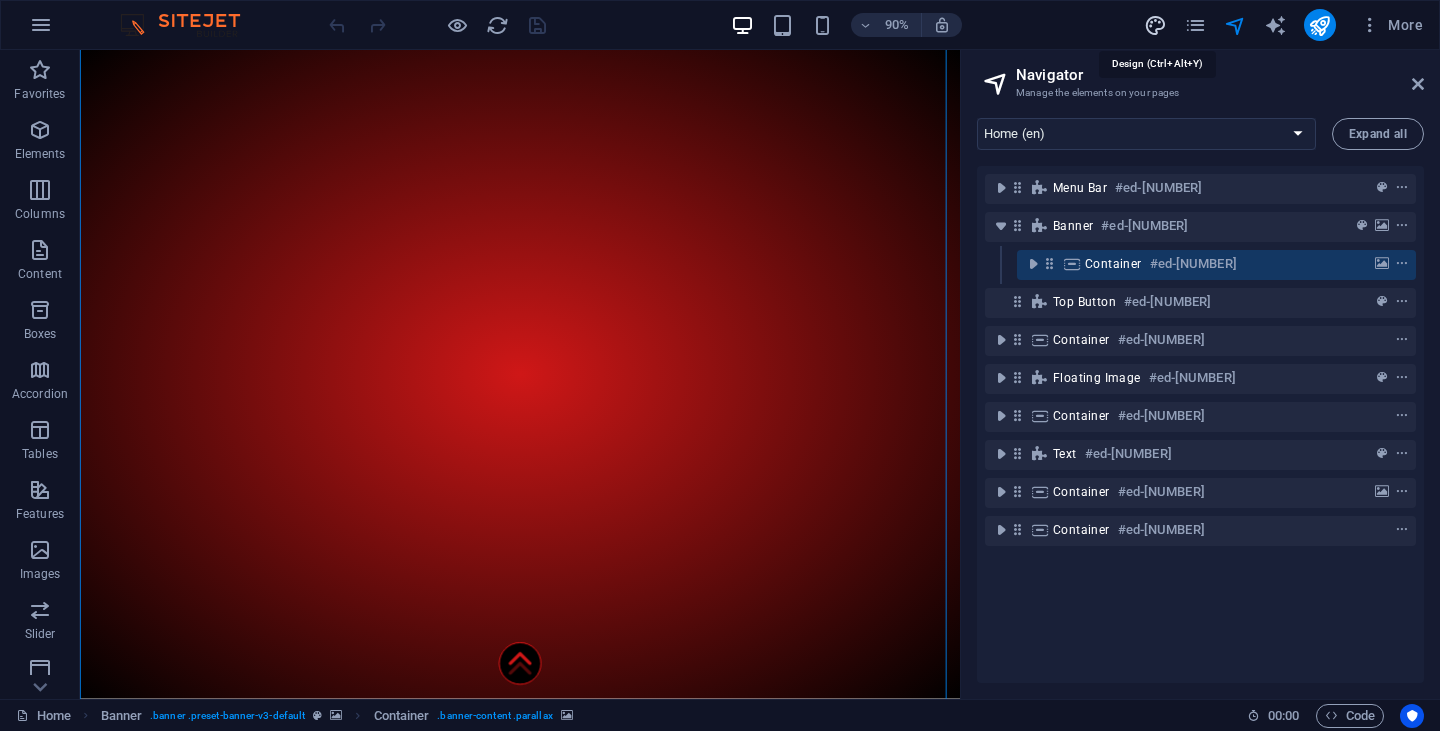 select on "px" 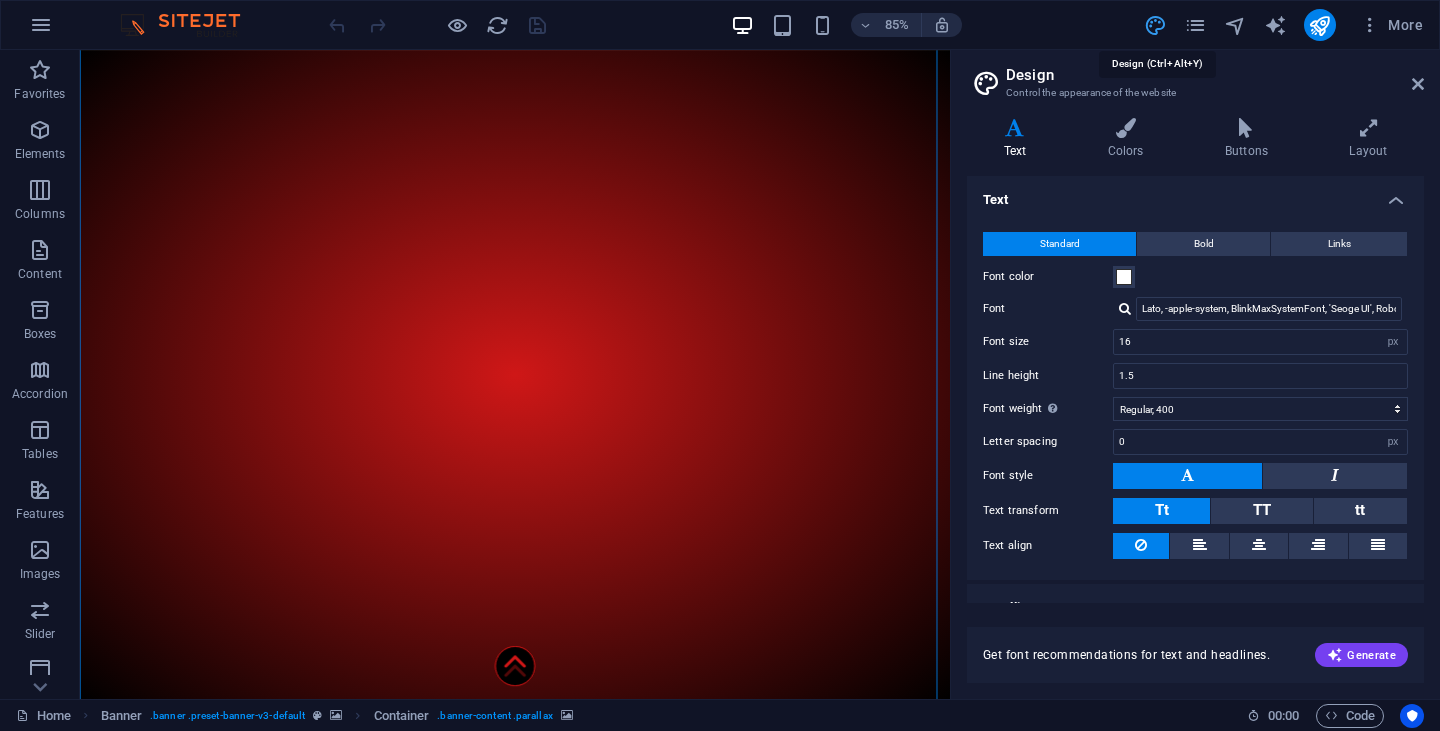 click at bounding box center (1155, 25) 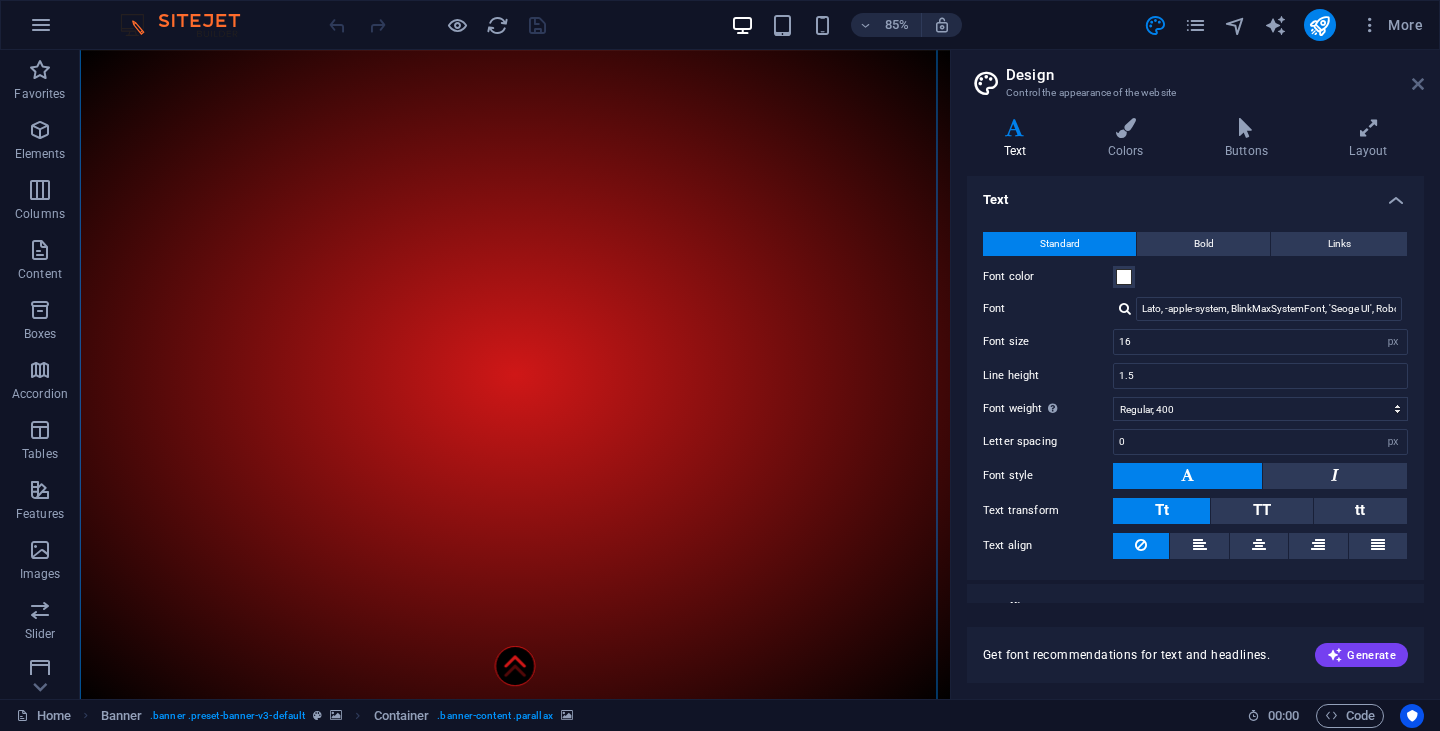 click at bounding box center (1418, 84) 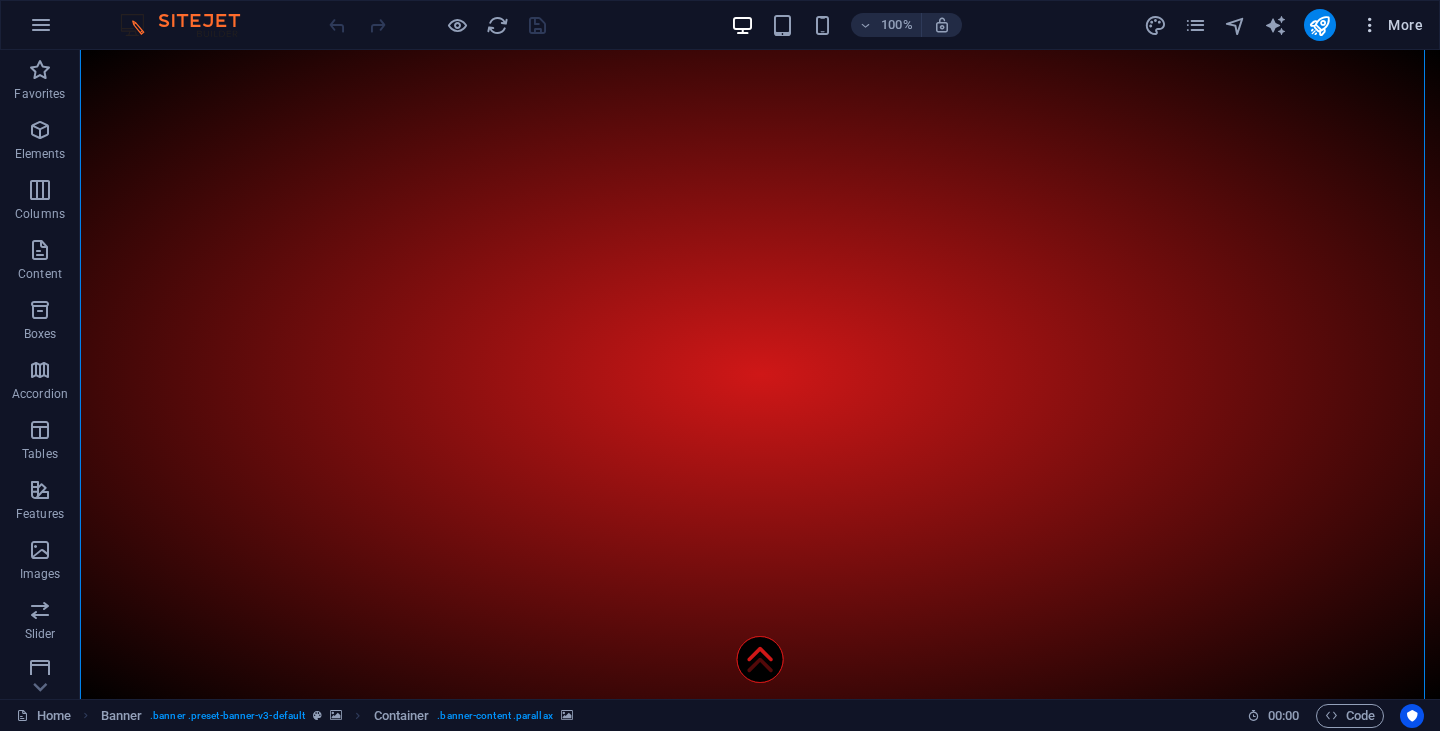 click on "More" at bounding box center [1391, 25] 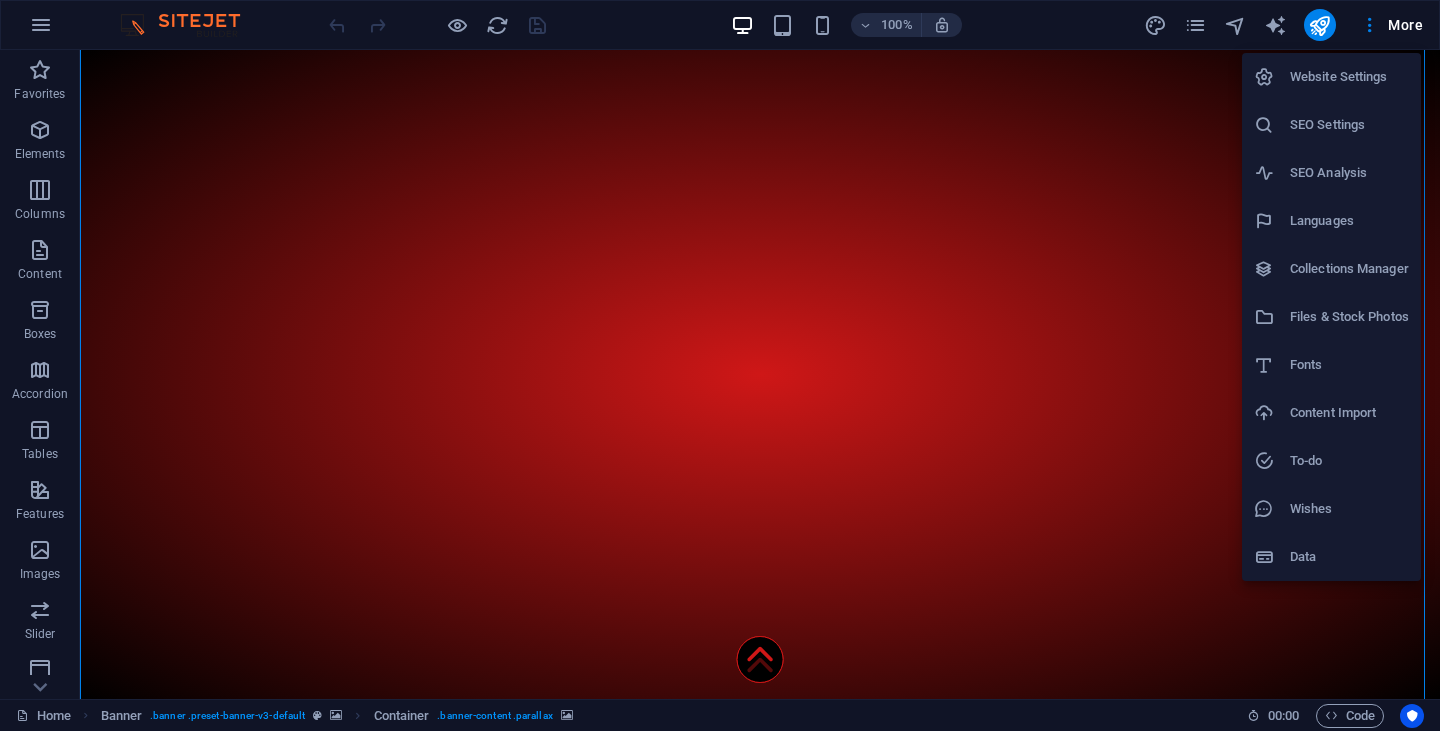 click on "Files & Stock Photos" at bounding box center (1349, 317) 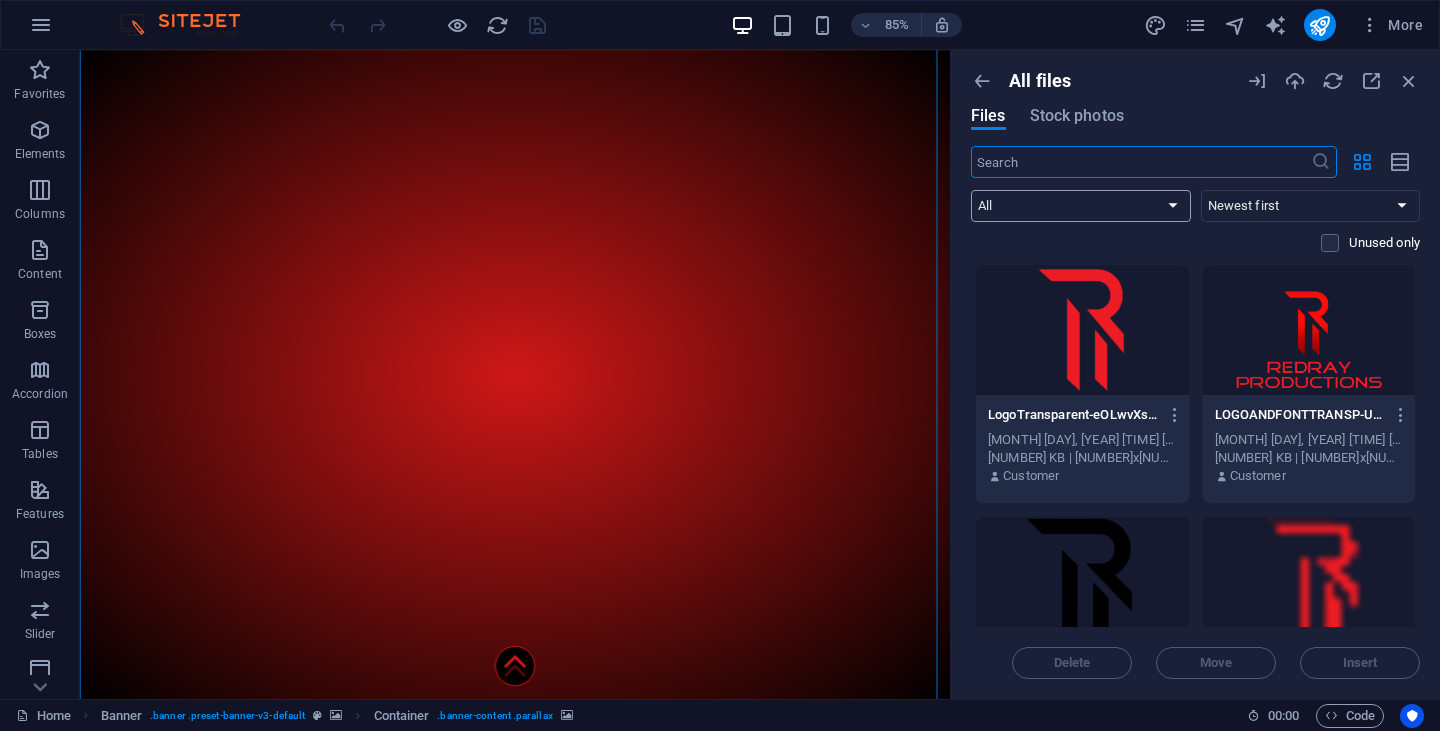 click on "All Images Documents Audio Video Vector Other" at bounding box center [1081, 206] 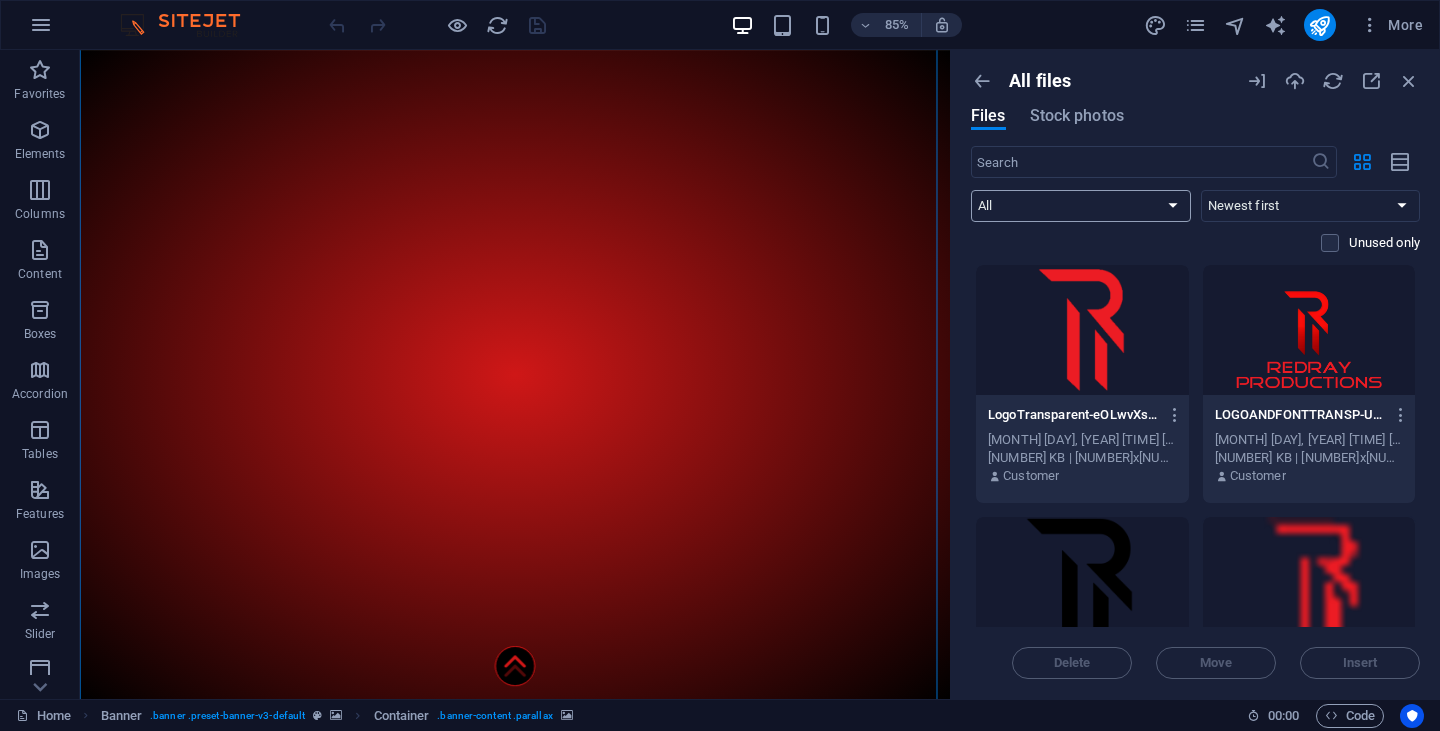 select on "video" 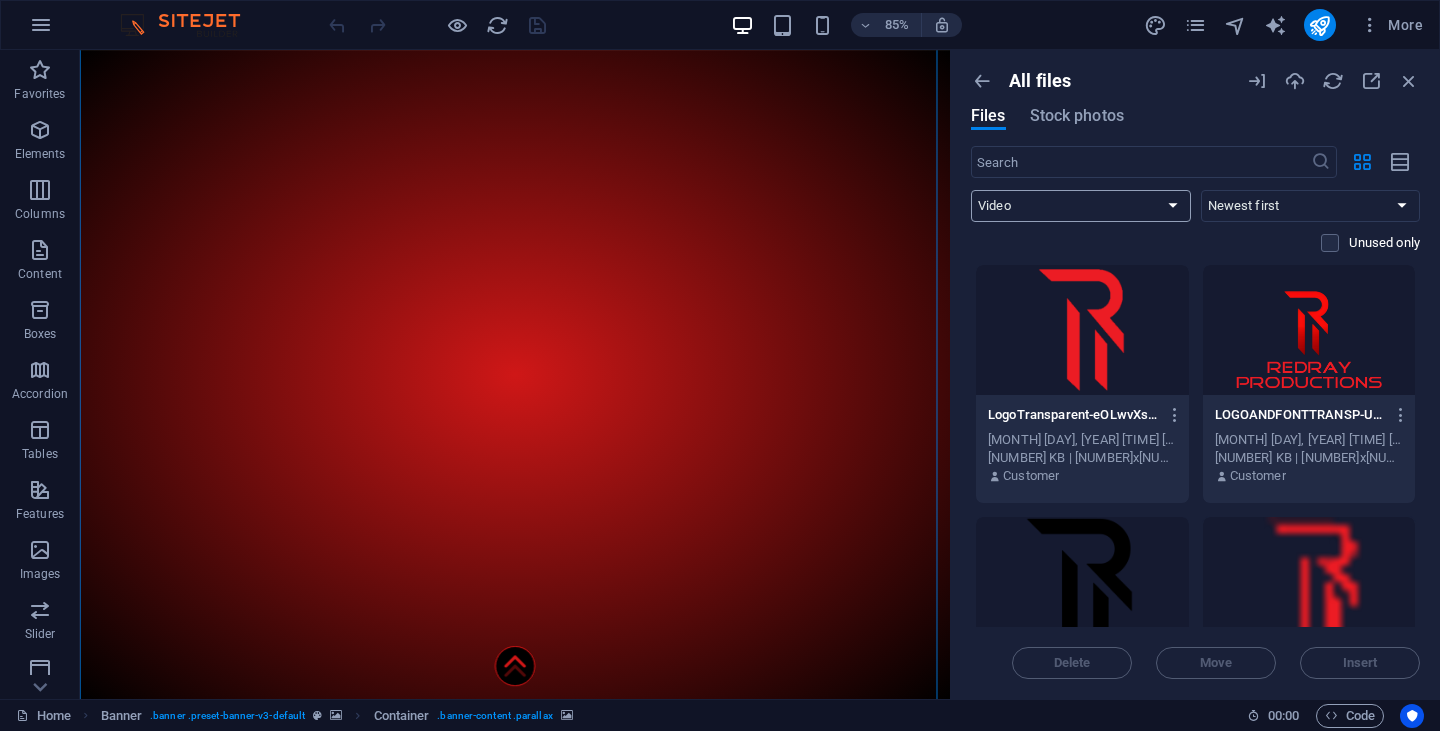 click on "All Images Documents Audio Video Vector Other" at bounding box center [1081, 206] 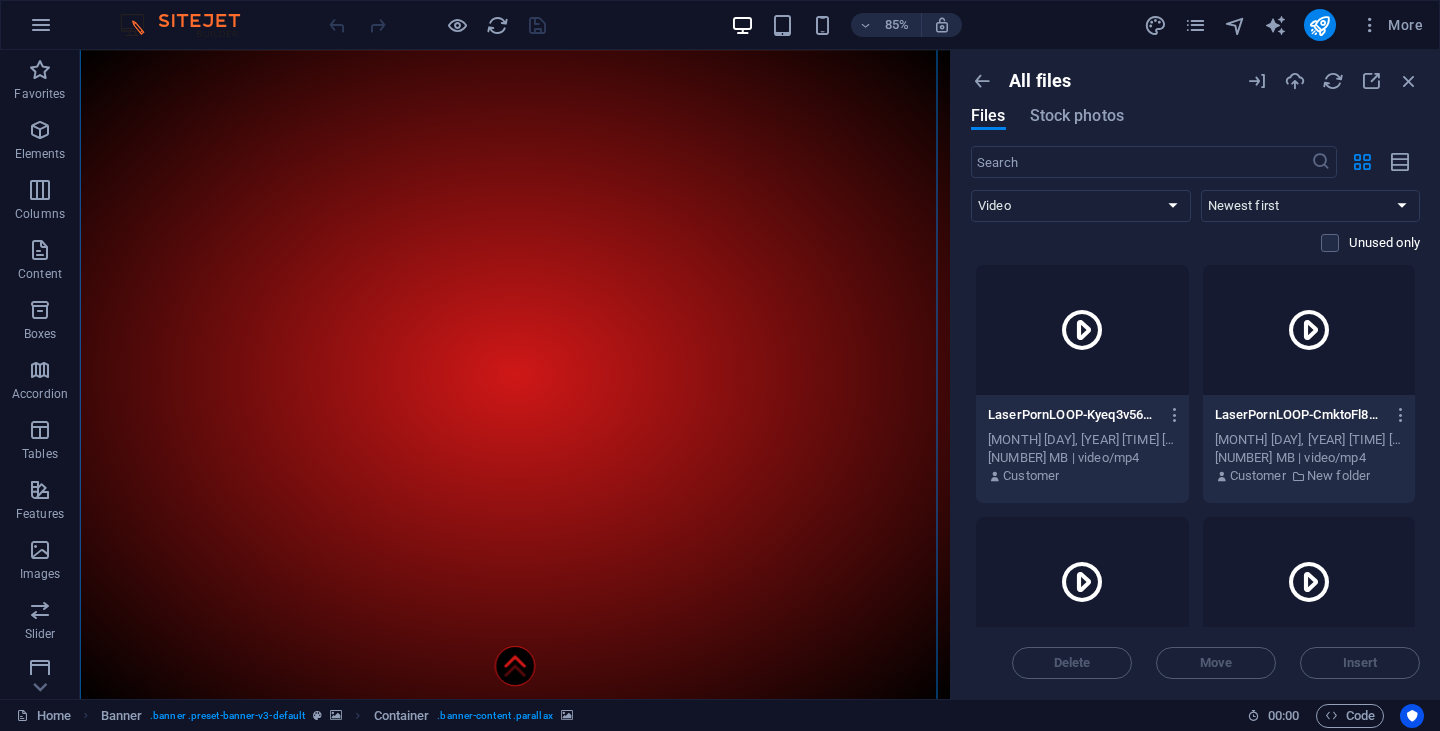 click at bounding box center (1082, 330) 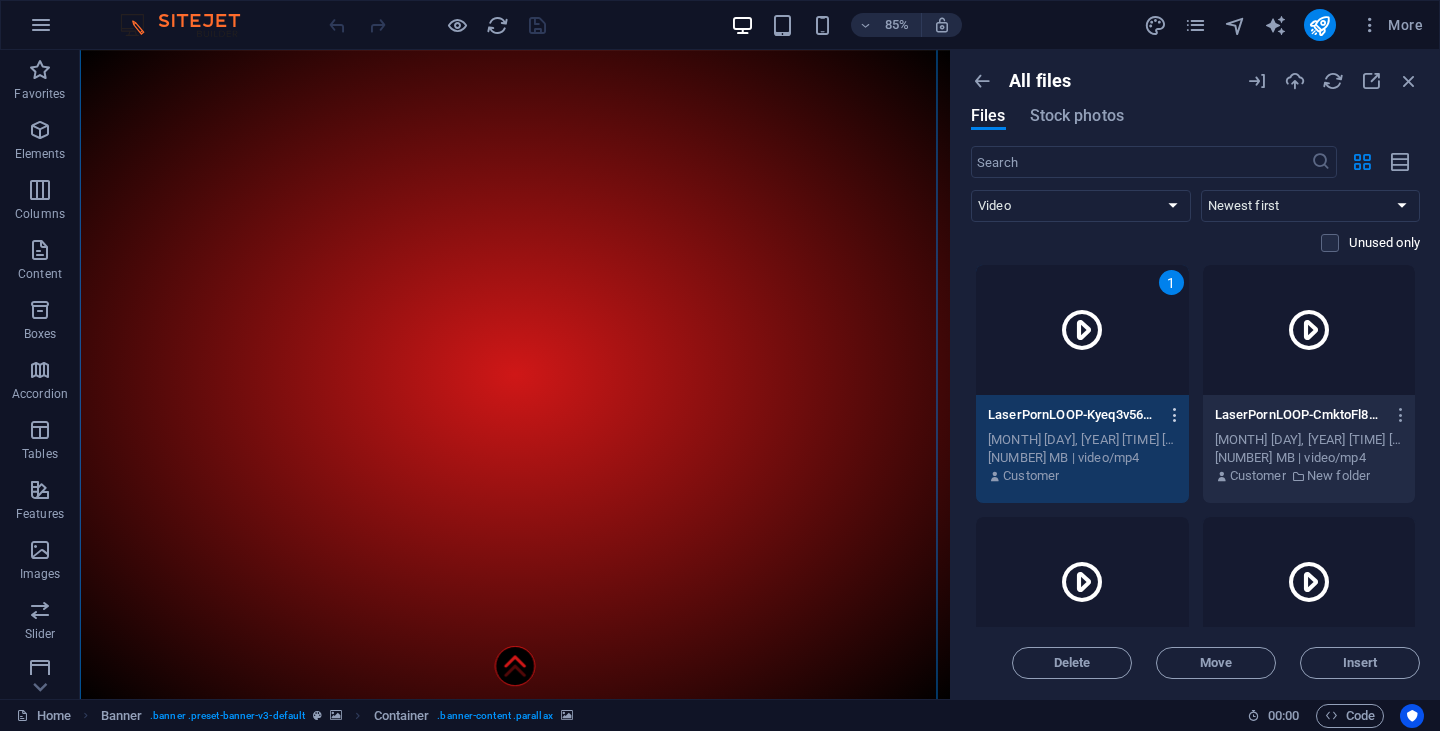 click at bounding box center (1175, 415) 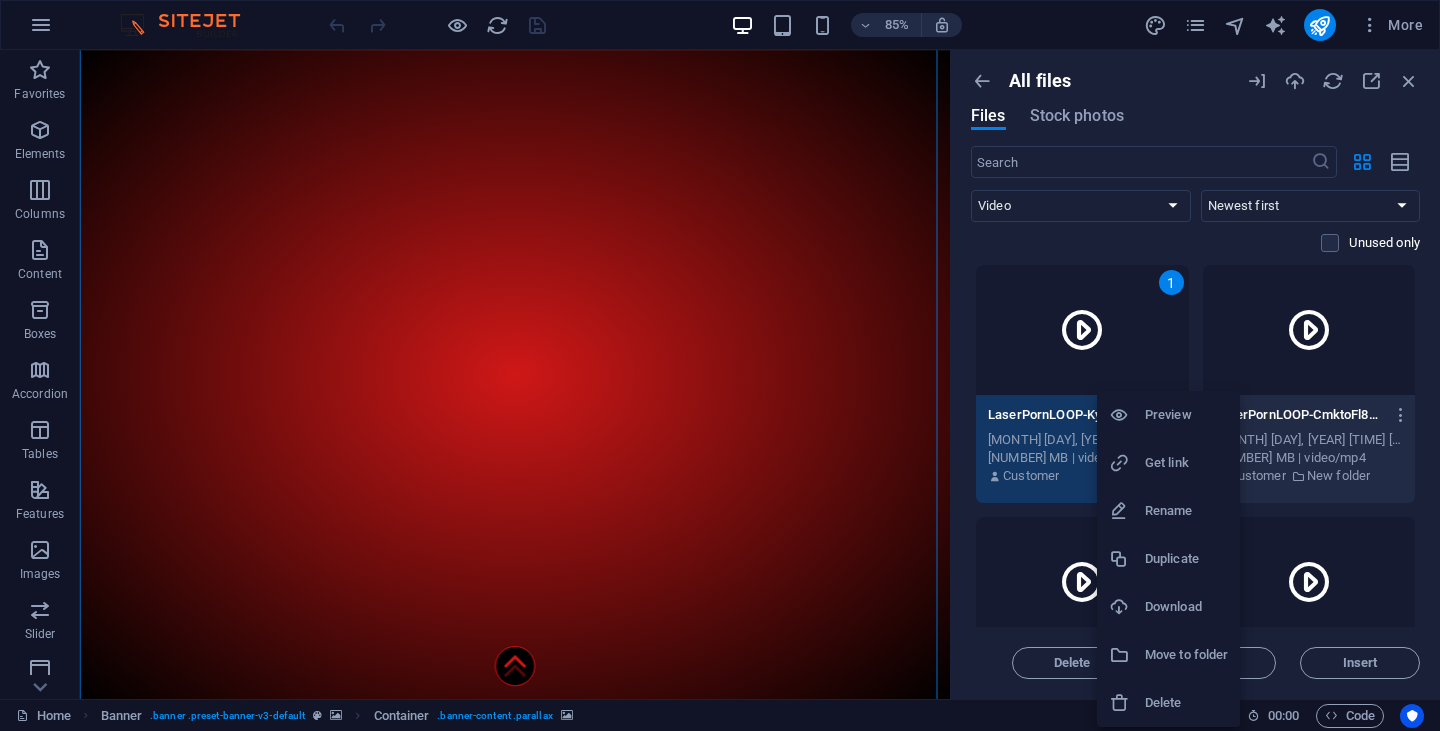 click on "Download" at bounding box center (1186, 607) 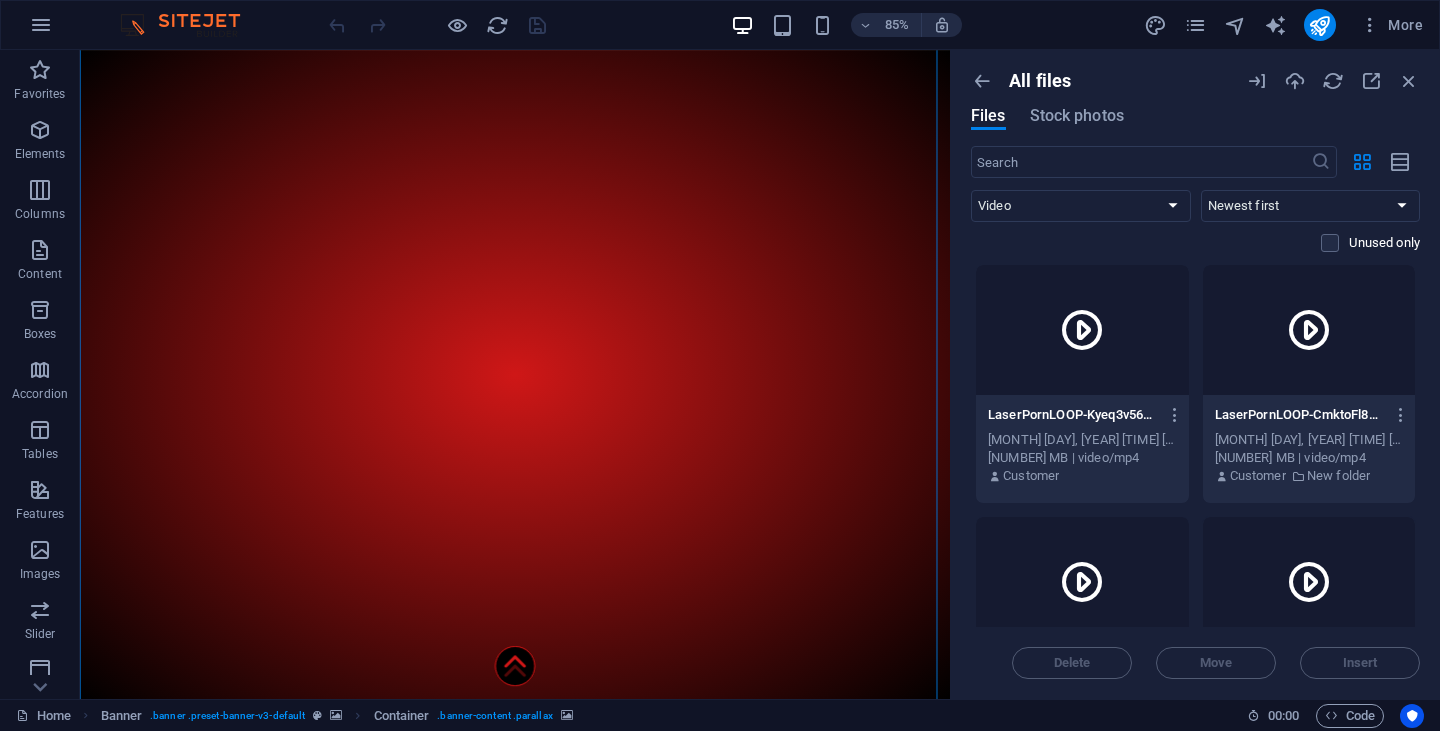 click at bounding box center [592, 1419] 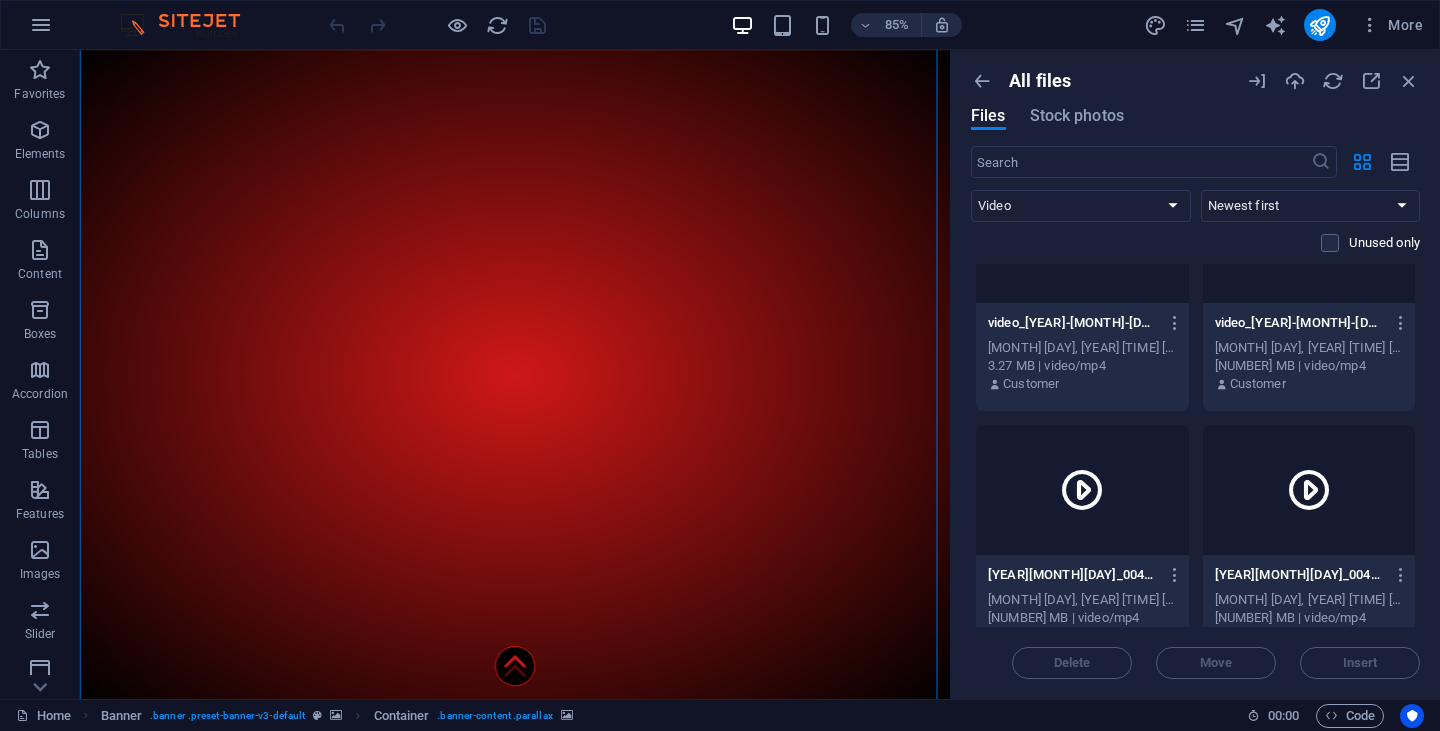 scroll, scrollTop: 0, scrollLeft: 0, axis: both 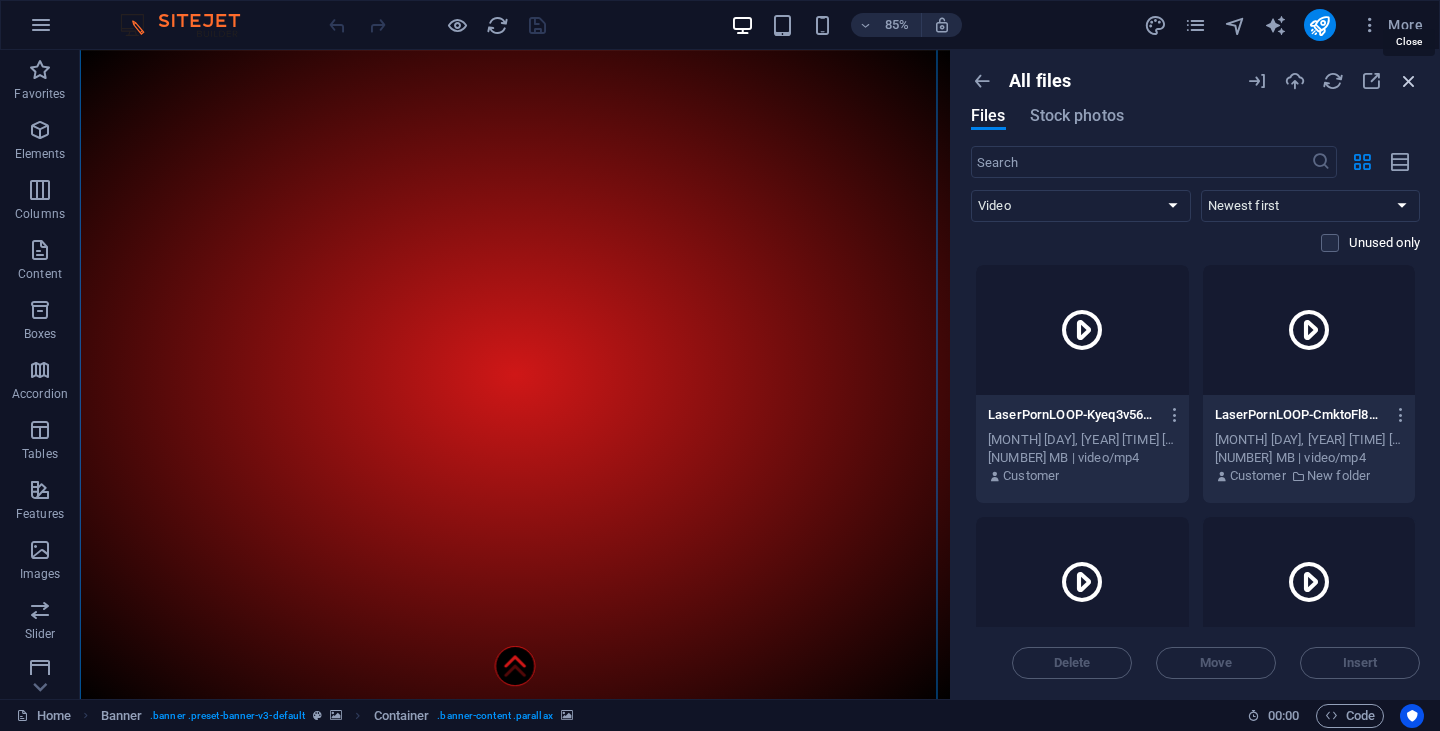 click at bounding box center [1409, 81] 